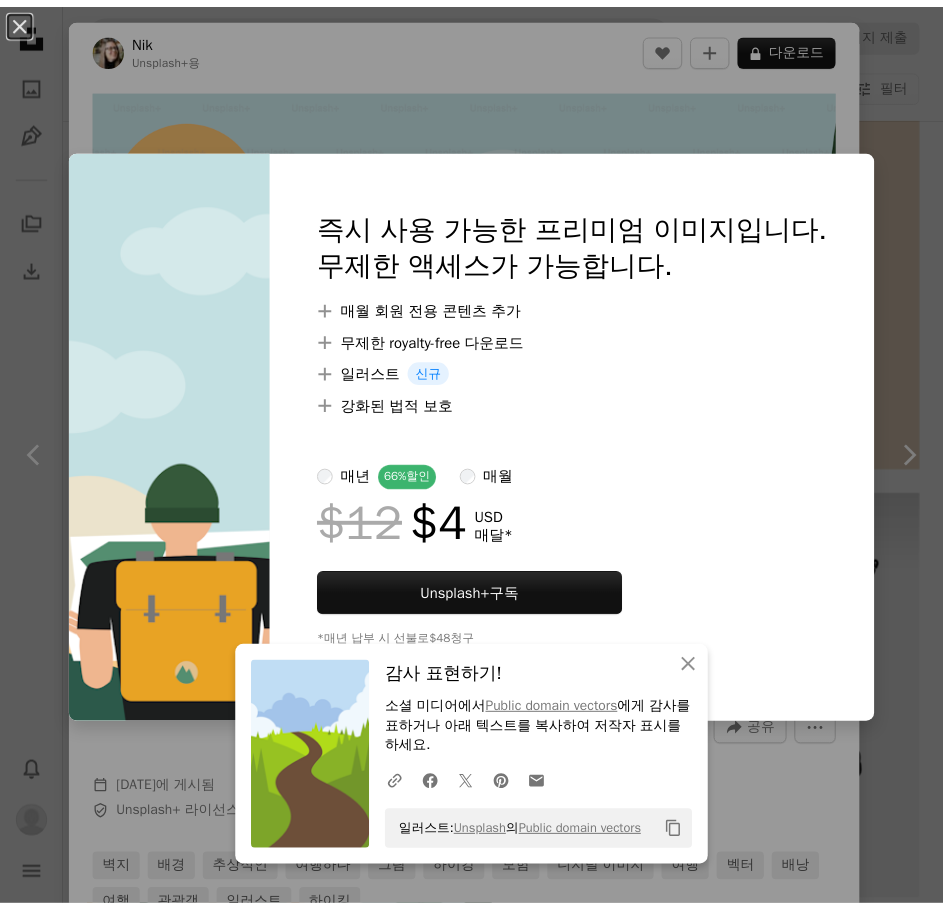 scroll, scrollTop: 22890, scrollLeft: 0, axis: vertical 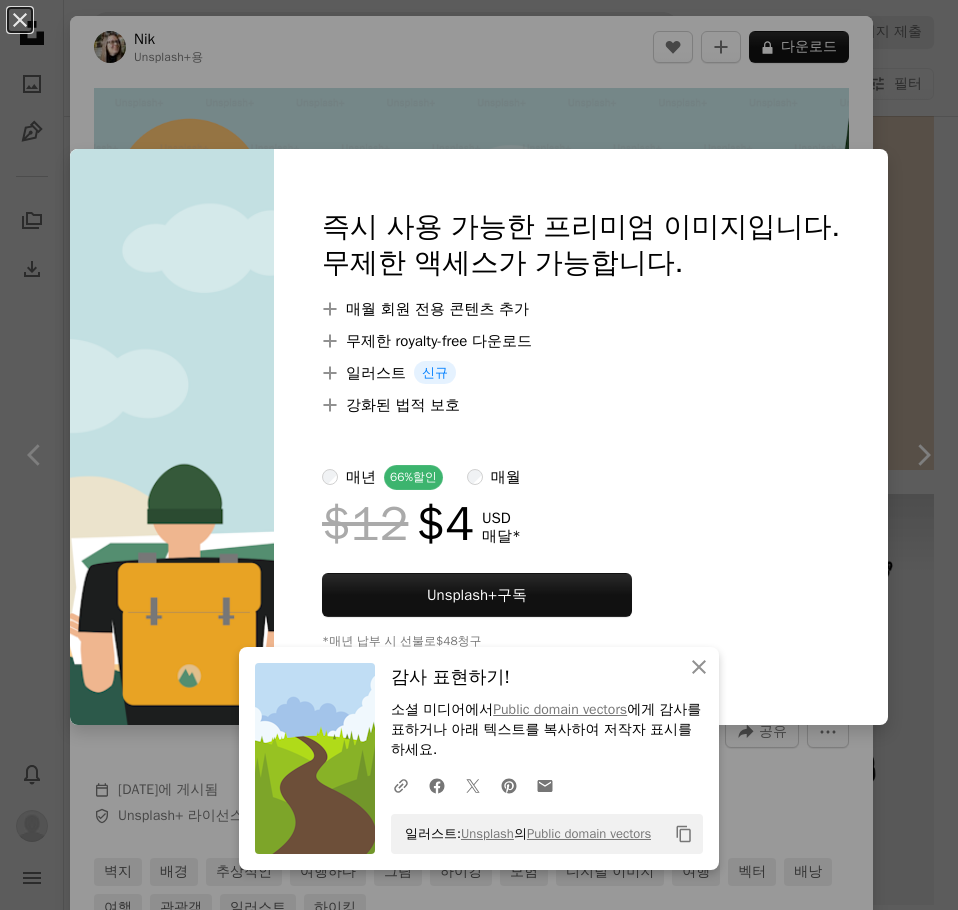 click on "[FIRST] [LAST]" at bounding box center (479, 455) 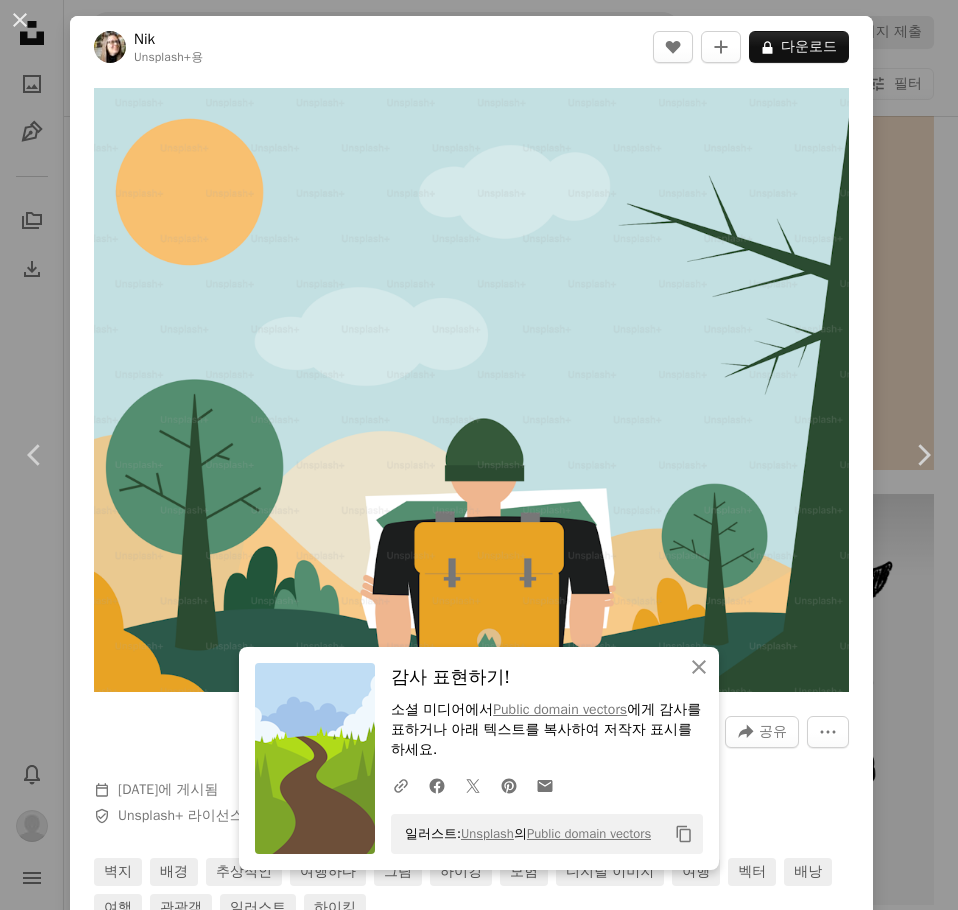 click on "An X shape Chevron left Chevron right An X shape 닫기 감사 표현하기! 소셜 미디어에서  Public domain vectors 에게 감사를 표하거나 아래 텍스트를 복사하여 저작자 표시를 하세요. A URL sharing icon (chains) Facebook icon X (formerly Twitter) icon Pinterest icon An envelope 일러스트:  Unsplash 의 Public domain vectors
Copy content Nik Unsplash+ 용 A heart A plus sign A lock 다운로드 Zoom in A forward-right arrow 공유 More Actions Calendar outlined 2024년 2월 20일 에 게시됨 Safety Unsplash+ 라이선스 에 따른 라이선스 부여 벽지 배경 추상적인 여행하다 그림 하이킹 모험 디지털 이미지 여행 벡터 배낭 여행 관광객 일러스트 하이킹 관련 이미지 Plus sign for Unsplash+ A heart A plus sign Rifky Nur Setyadi Unsplash+ 용 A lock 다운로드 Plus sign for Unsplash+ A heart A plus sign Imhaf Maulana Unsplash+ 용 A lock 다운로드 Plus sign for Unsplash+ A heart A plus sign Ubaid E. Alyafizi Unsplash+" at bounding box center (479, 455) 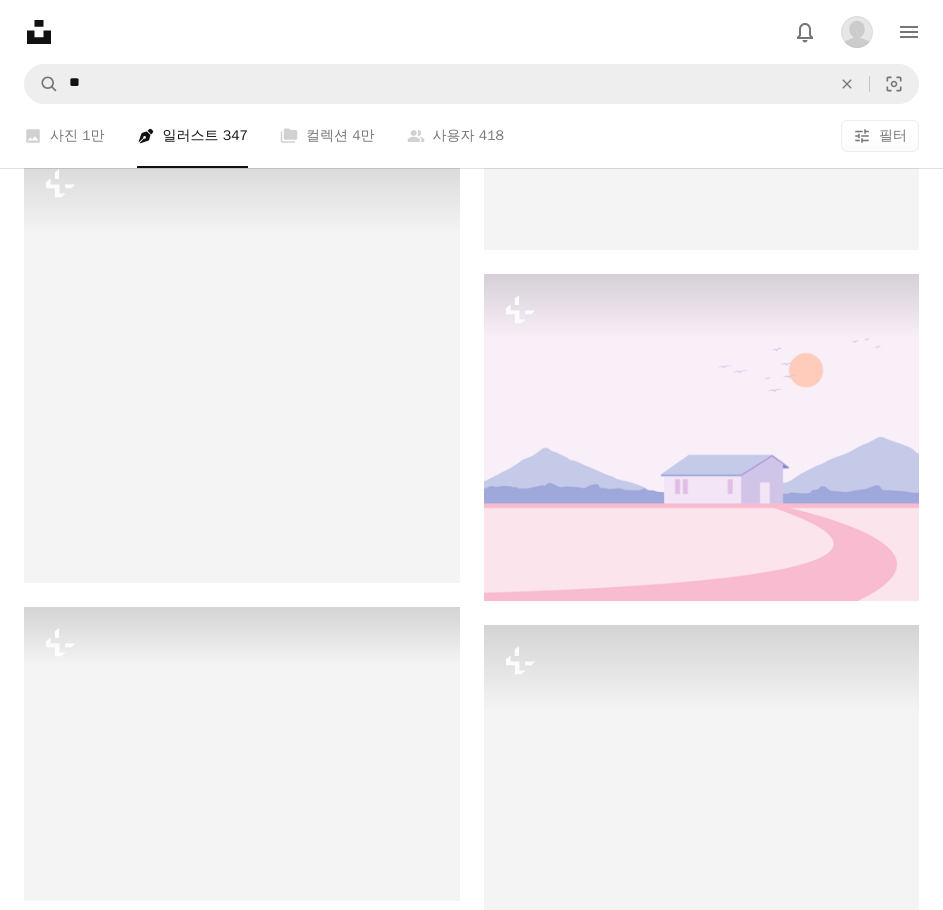 scroll, scrollTop: 78090, scrollLeft: 0, axis: vertical 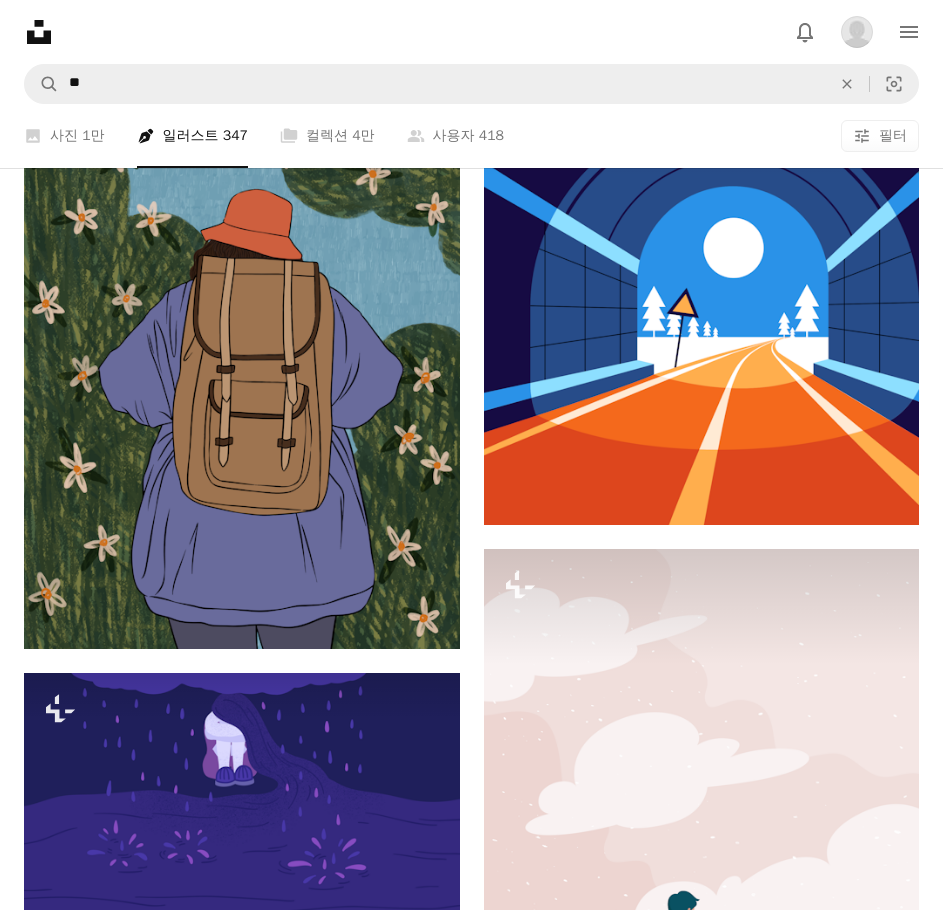 drag, startPoint x: 756, startPoint y: 548, endPoint x: 749, endPoint y: 556, distance: 10.630146 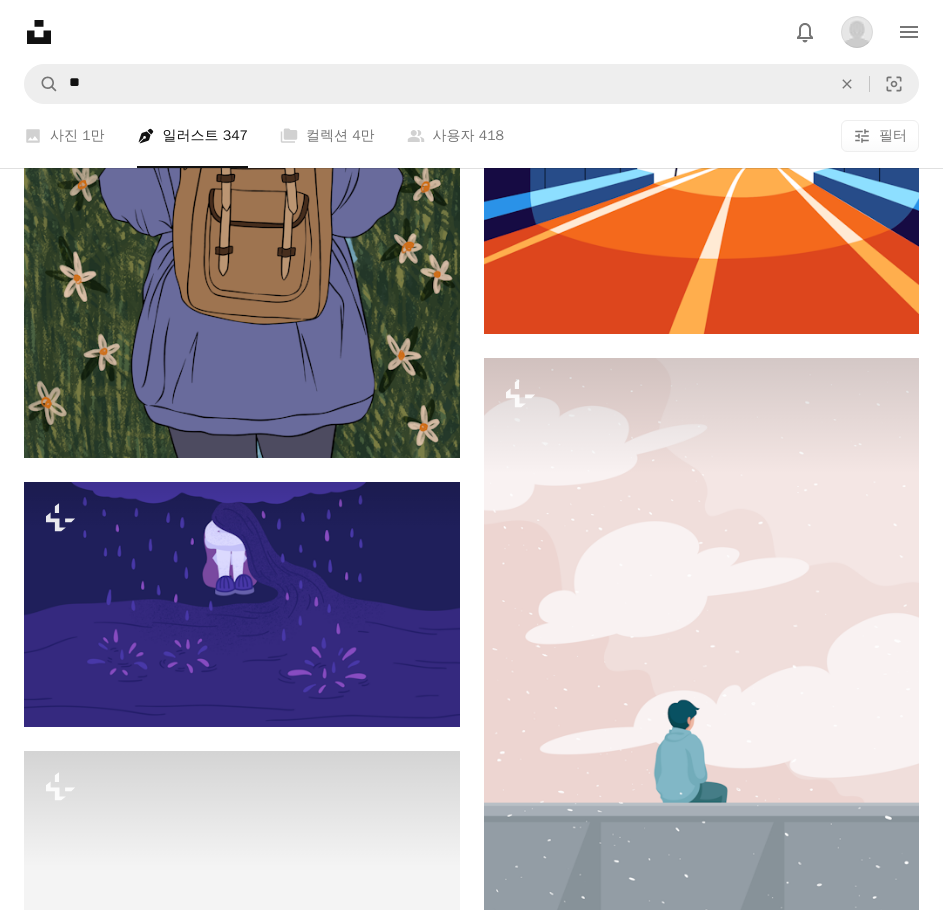 scroll, scrollTop: 79490, scrollLeft: 0, axis: vertical 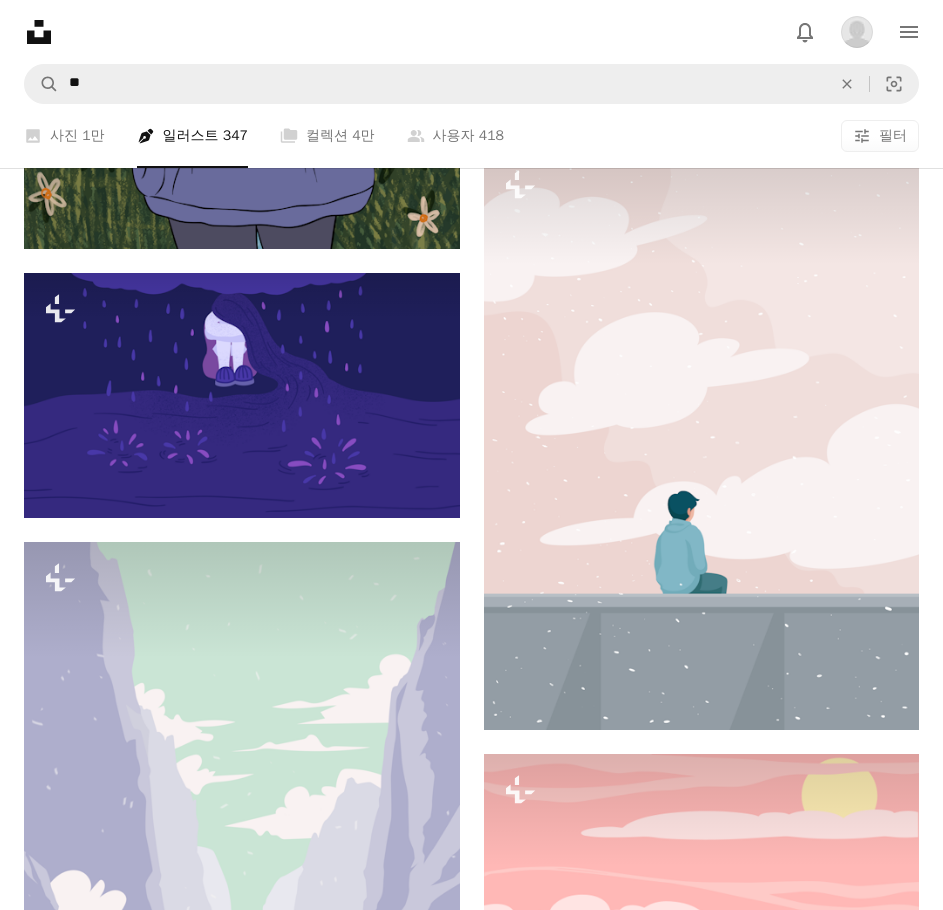 drag, startPoint x: 749, startPoint y: 556, endPoint x: 658, endPoint y: 554, distance: 91.02197 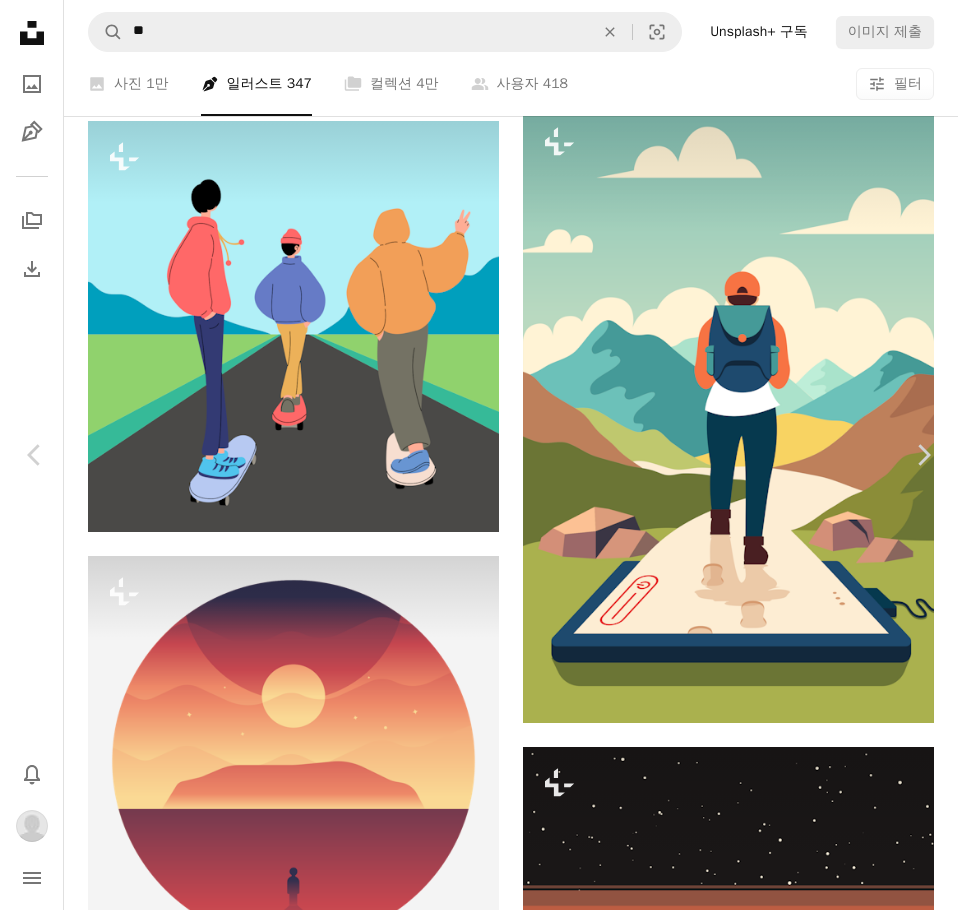 click on "An X shape Chevron left Chevron right Allison Saeng Unsplash+ 용 A heart A plus sign A lock 다운로드 Zoom in A forward-right arrow 공유 More Actions Calendar outlined 2024년 8월 29일 에 게시됨 Safety Unsplash+ 라이선스 에 따른 라이선스 부여 벽지 배경 그림 그림 풍경 벡터 수채화 디지털 아트 경치 일러스트 수채화 평면 디자인 디지털 아트워크 이 시리즈의 다른 콘텐츠 Chevron right Plus sign for Unsplash+ Plus sign for Unsplash+ Plus sign for Unsplash+ Plus sign for Unsplash+ Plus sign for Unsplash+ Plus sign for Unsplash+ Plus sign for Unsplash+ Plus sign for Unsplash+ Plus sign for Unsplash+ 관련 이미지 Plus sign for Unsplash+ A heart A plus sign Mohammad Bazar Unsplash+ 용 A lock 다운로드 Plus sign for Unsplash+ A heart A plus sign Amanda Sala Unsplash+ 용 A lock 다운로드 Plus sign for Unsplash+ A heart A plus sign ghariza mahavira Unsplash+ 용 A lock 다운로드 Plus sign for Unsplash+ A heart A plus sign Tri wiranto" at bounding box center [479, 6223] 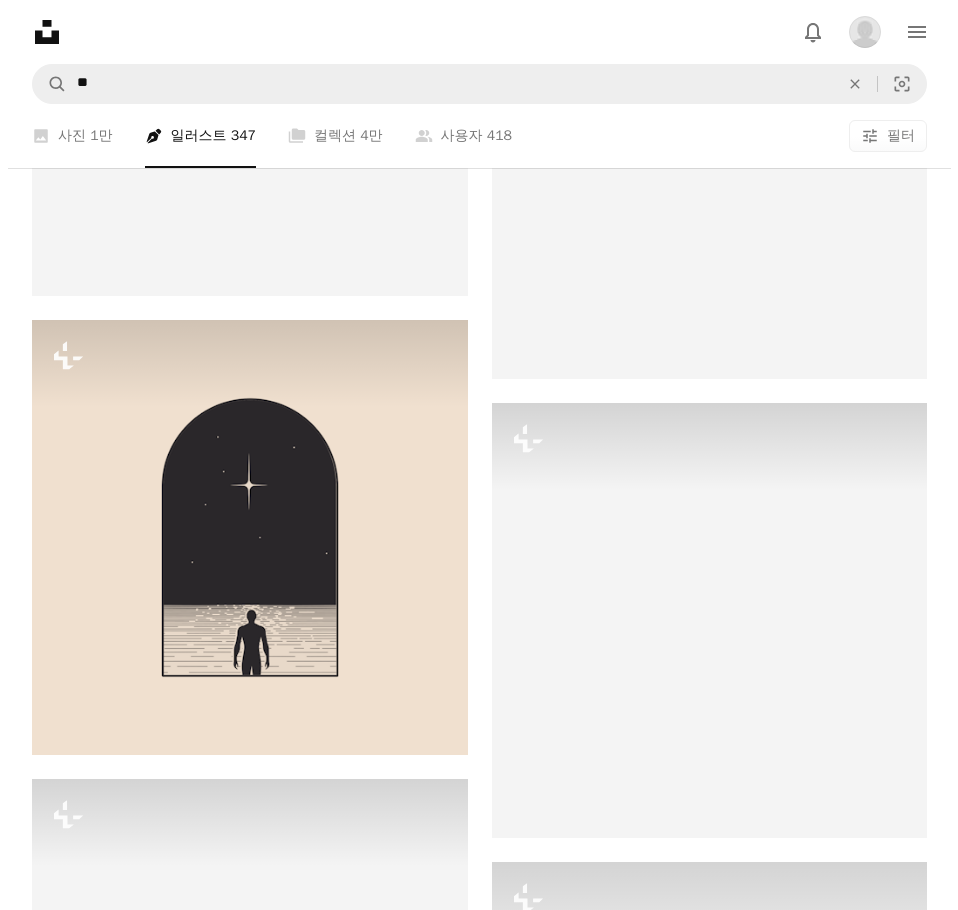 scroll, scrollTop: 122990, scrollLeft: 0, axis: vertical 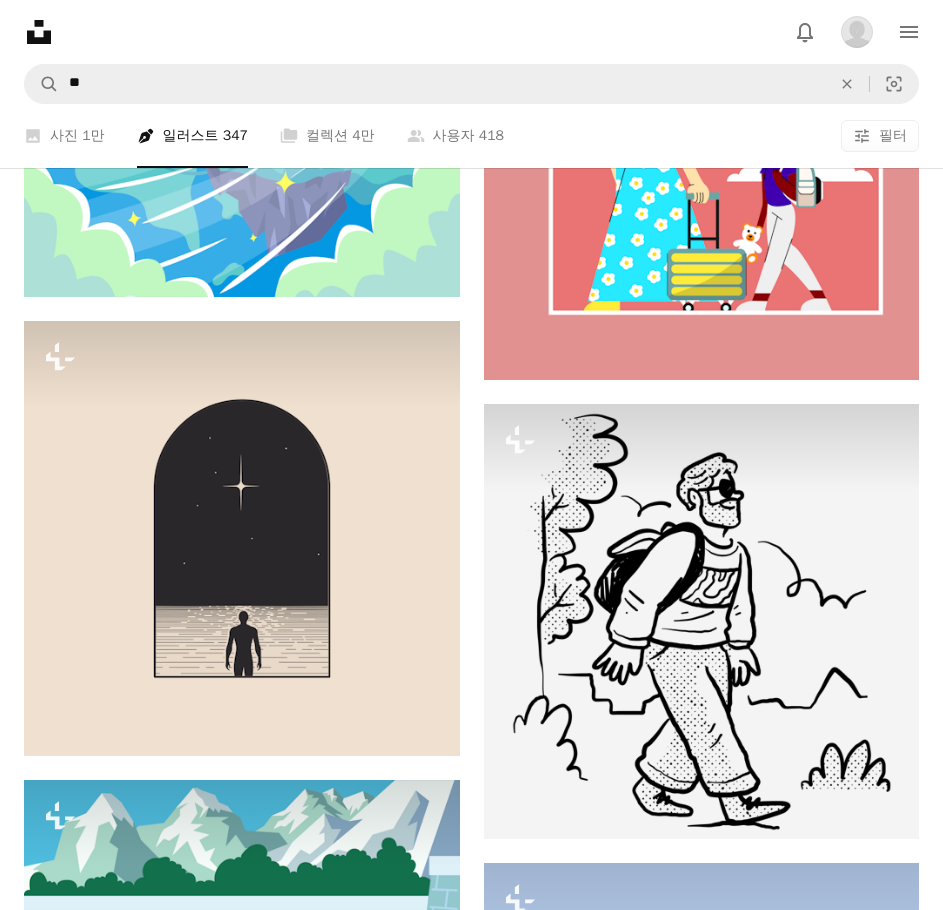 click at bounding box center [242, 9369] 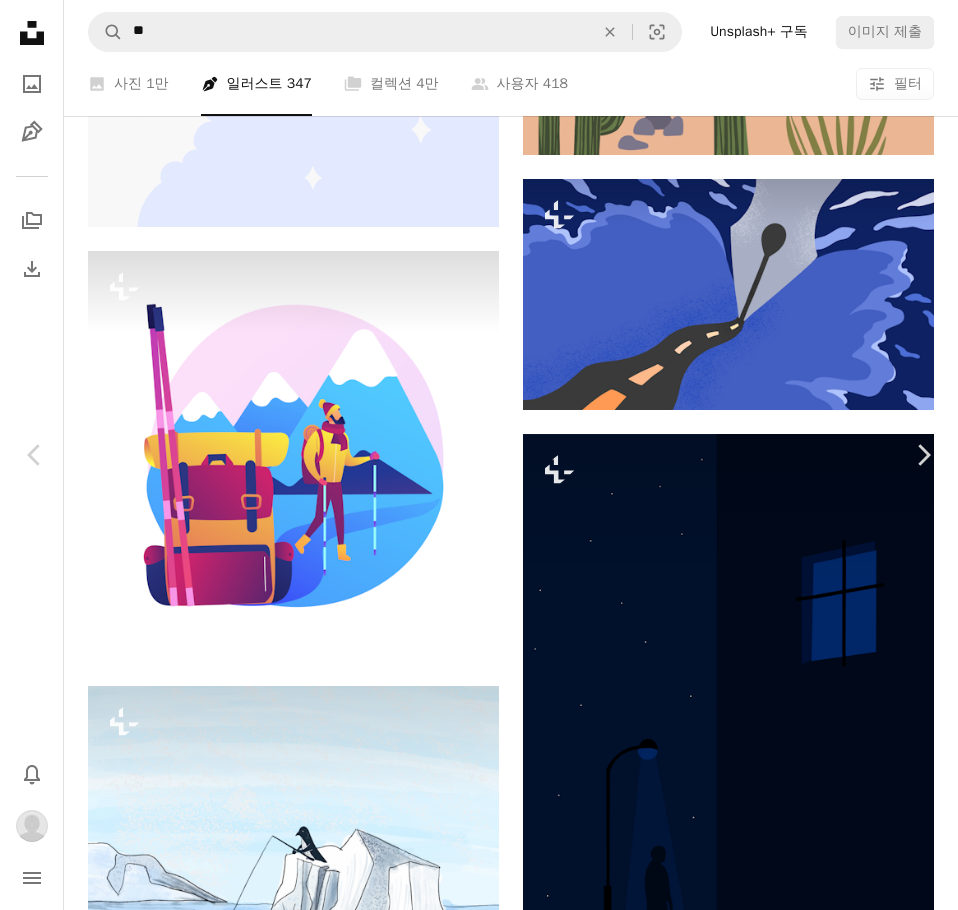 type 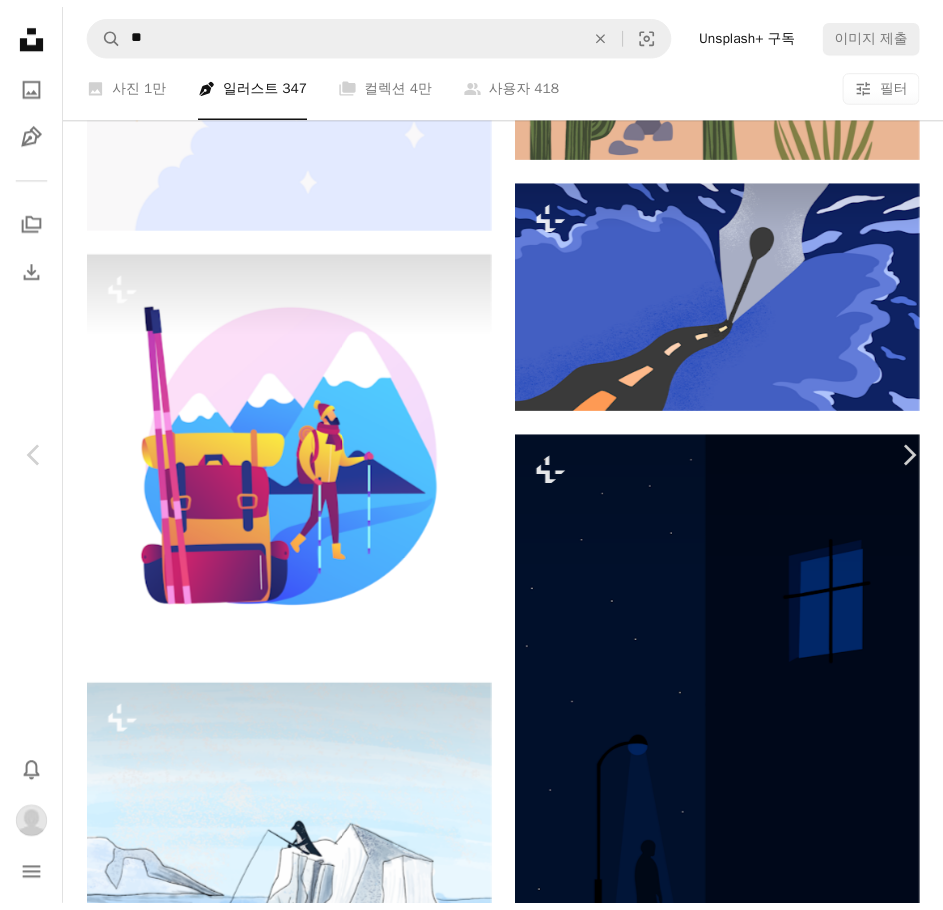 scroll, scrollTop: 3300, scrollLeft: 0, axis: vertical 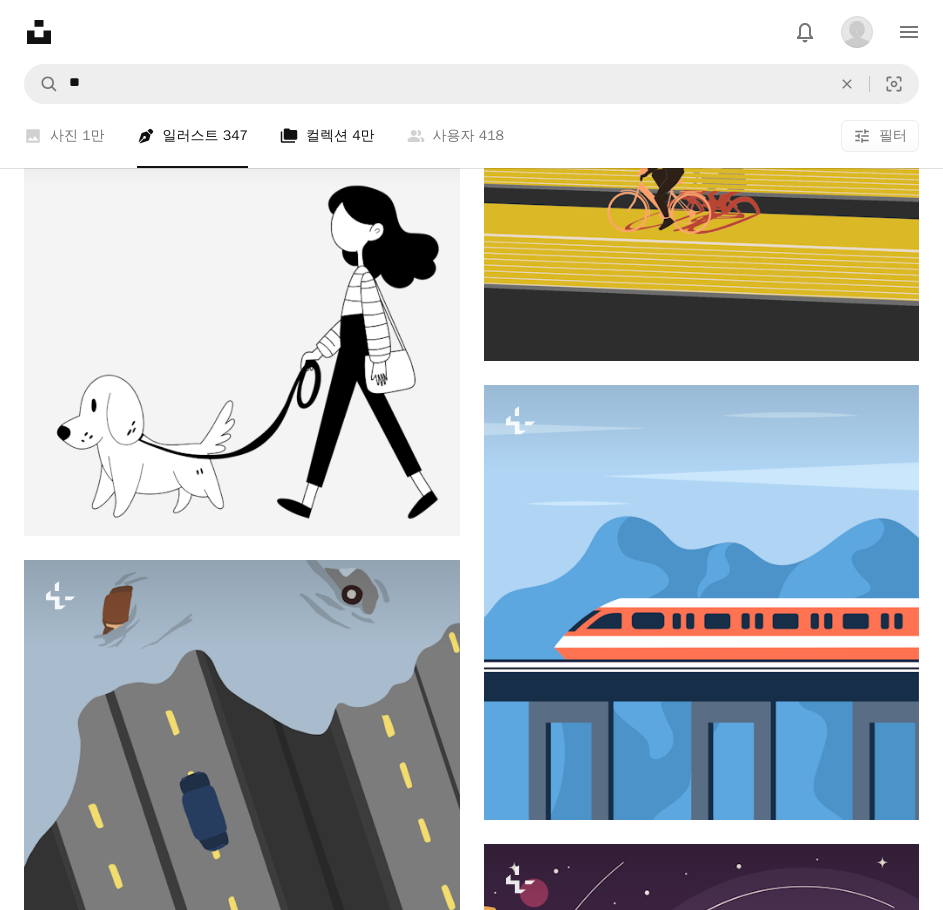 click on "A stack of folders 컬렉션   4만" at bounding box center [327, 136] 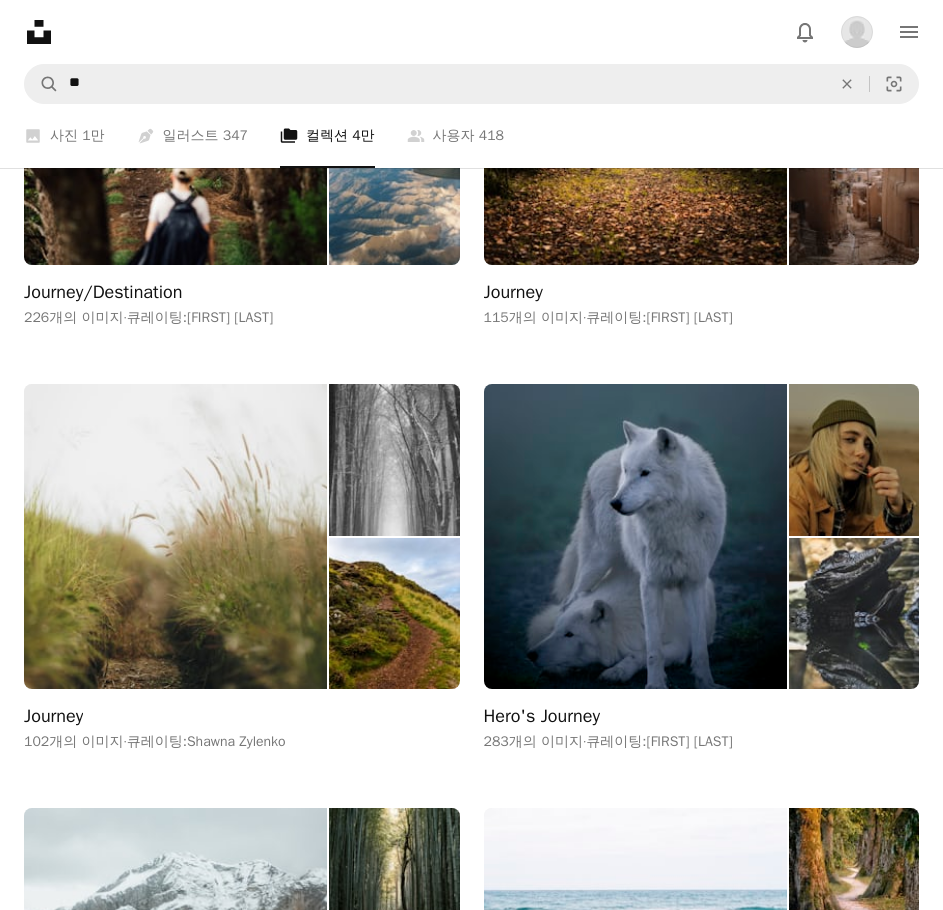 scroll, scrollTop: 2300, scrollLeft: 0, axis: vertical 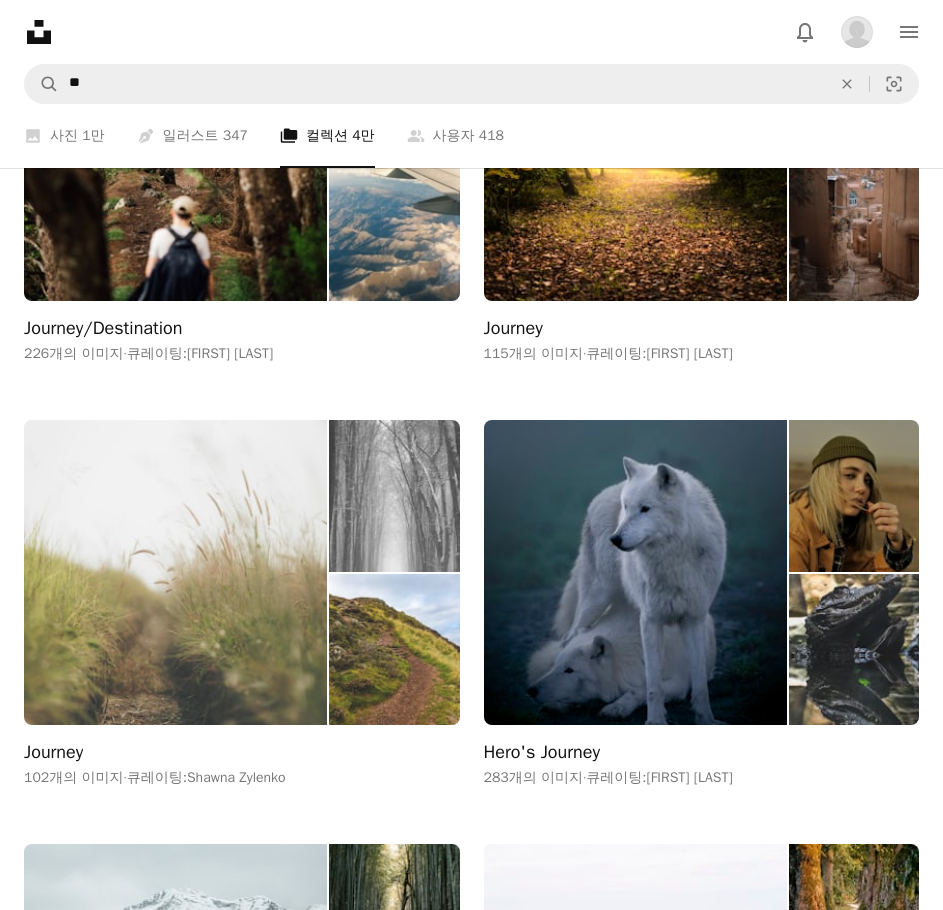 click at bounding box center (175, 572) 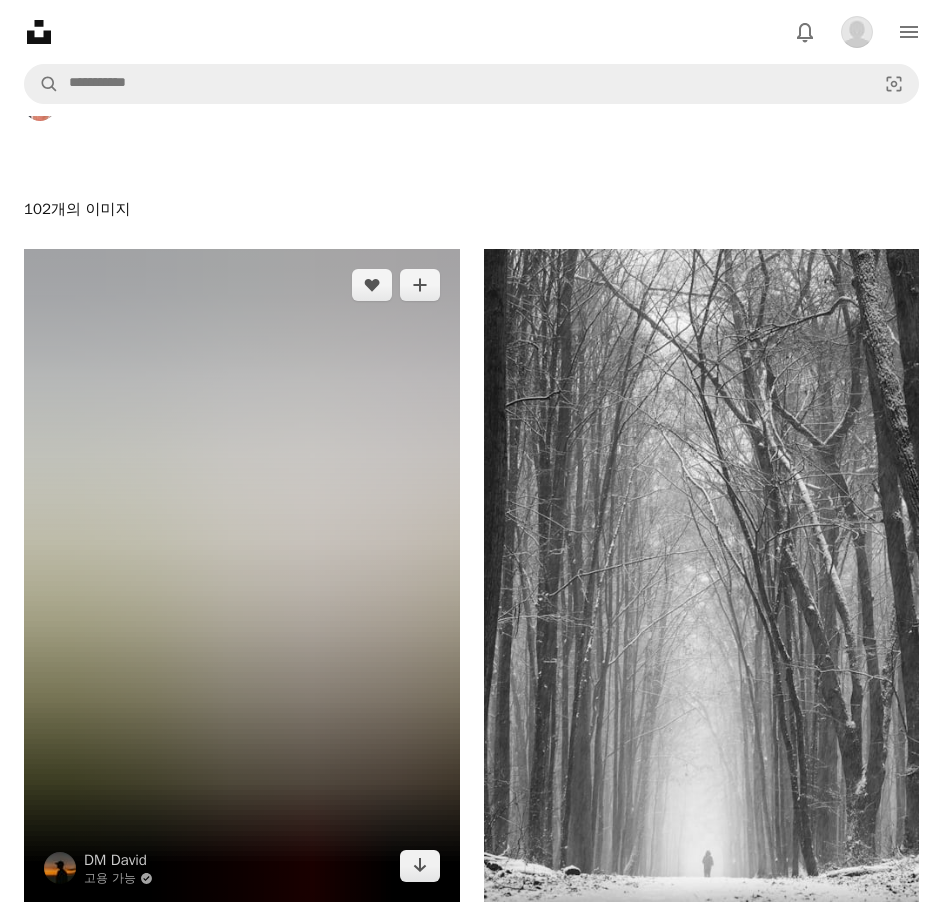 scroll, scrollTop: 300, scrollLeft: 0, axis: vertical 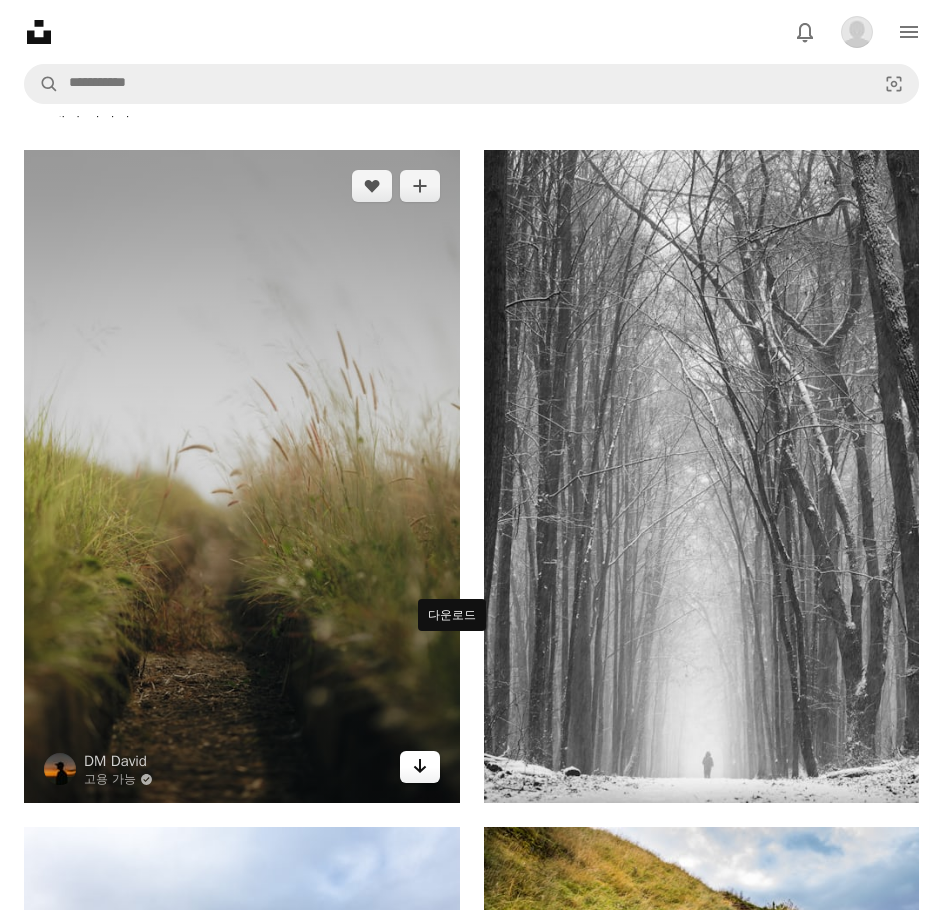 click on "Arrow pointing down" 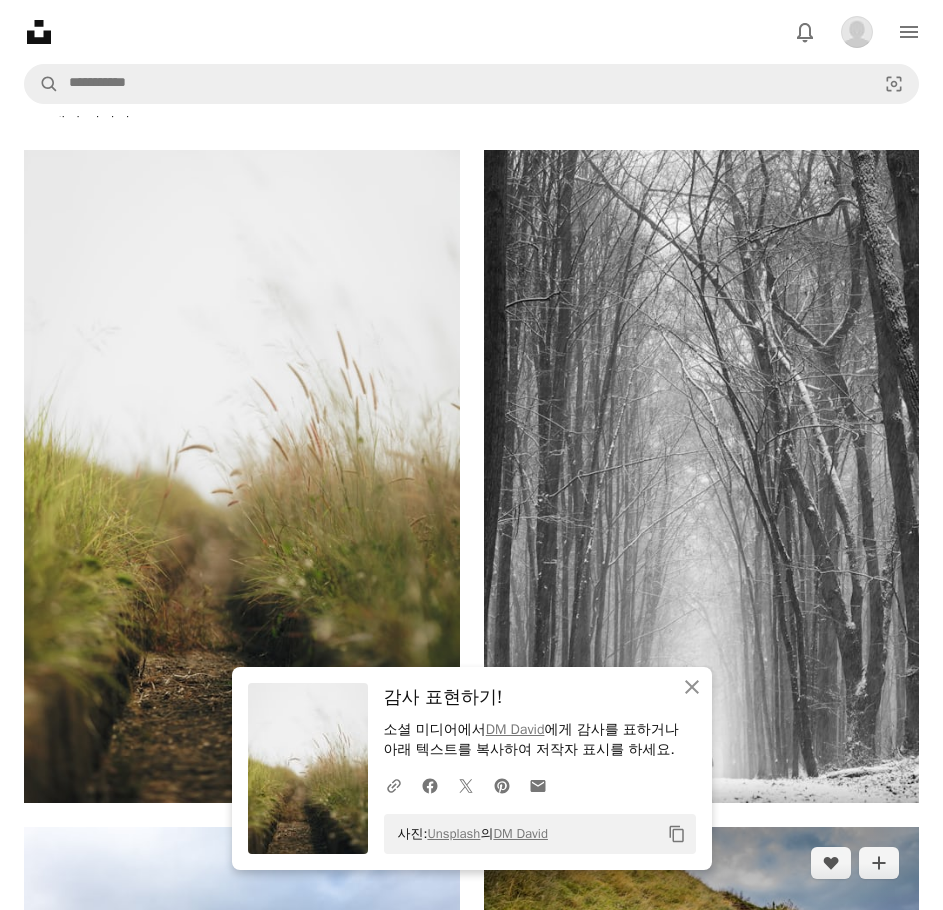 scroll, scrollTop: 600, scrollLeft: 0, axis: vertical 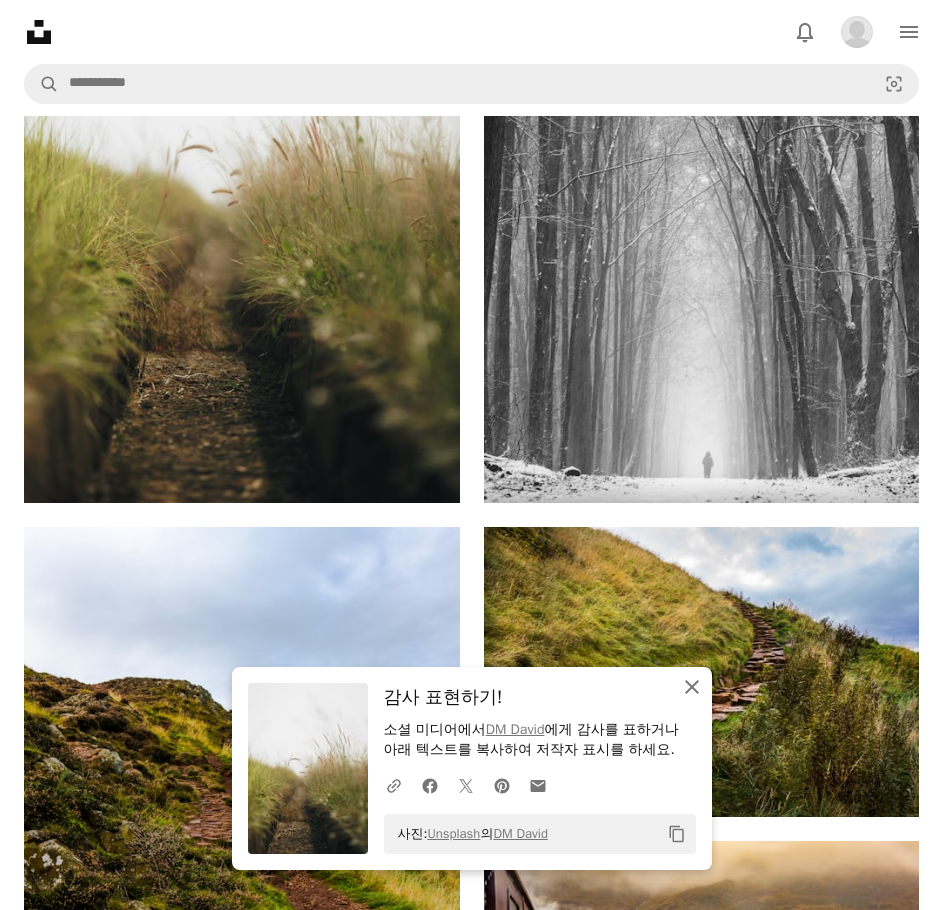 click on "An X shape" 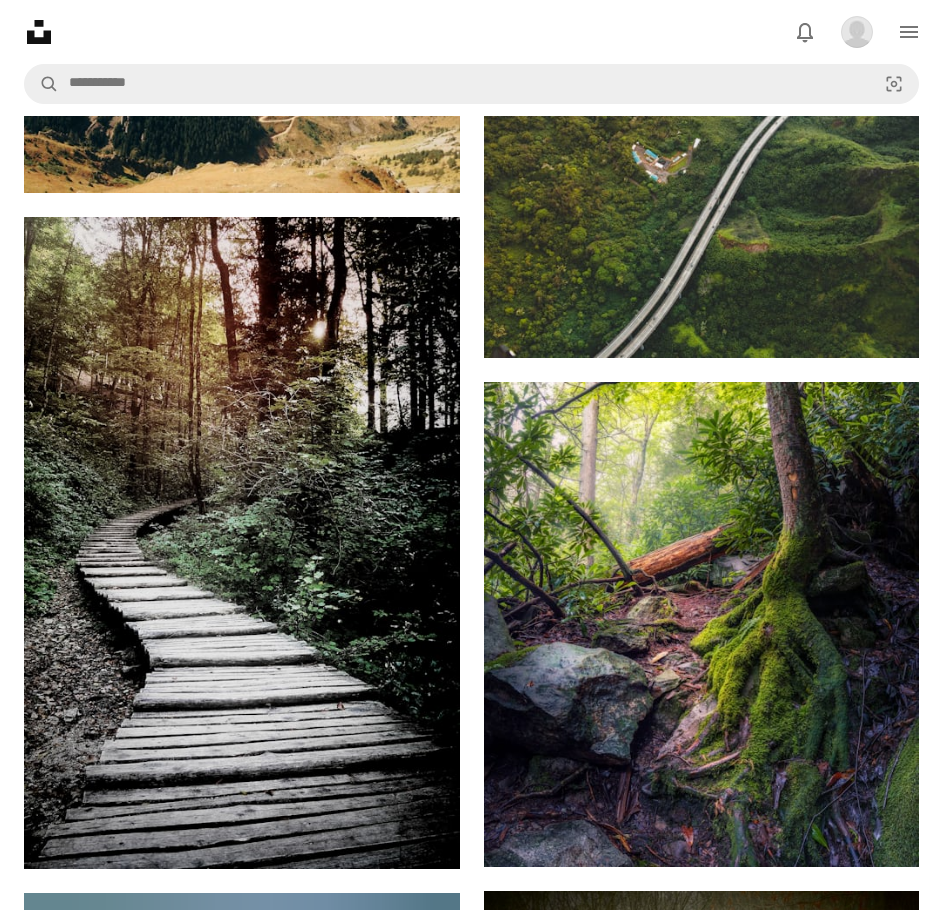 scroll, scrollTop: 9300, scrollLeft: 0, axis: vertical 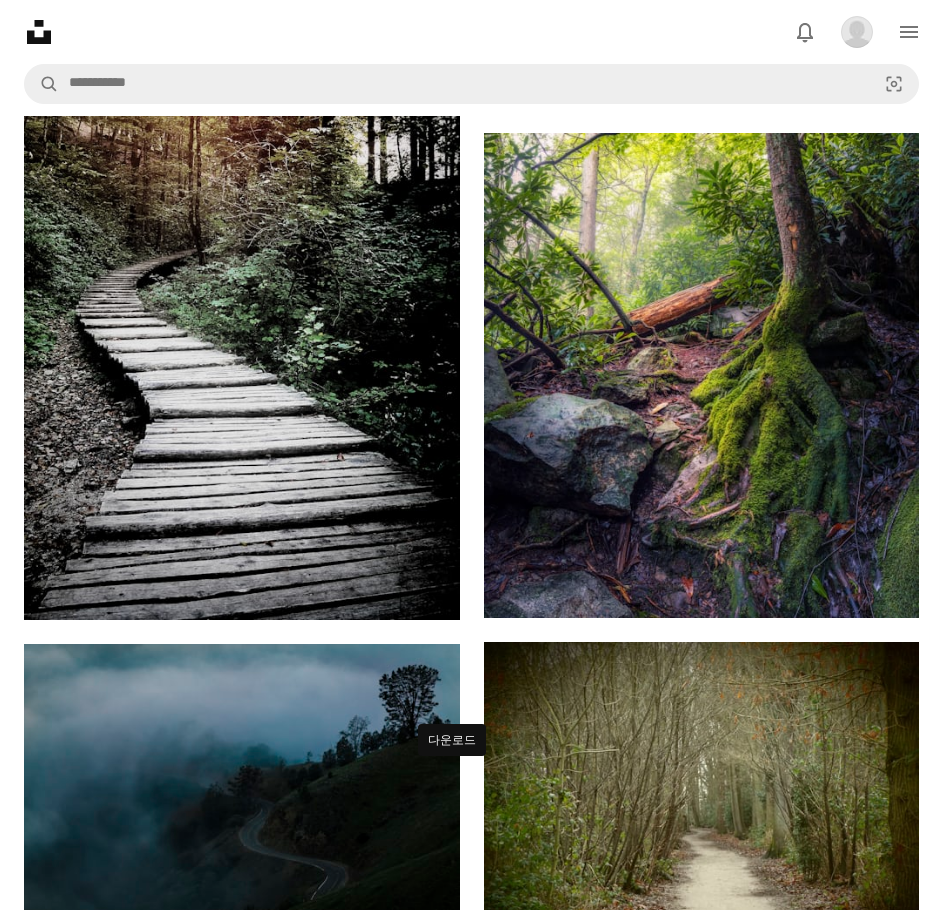 click on "Arrow pointing down" 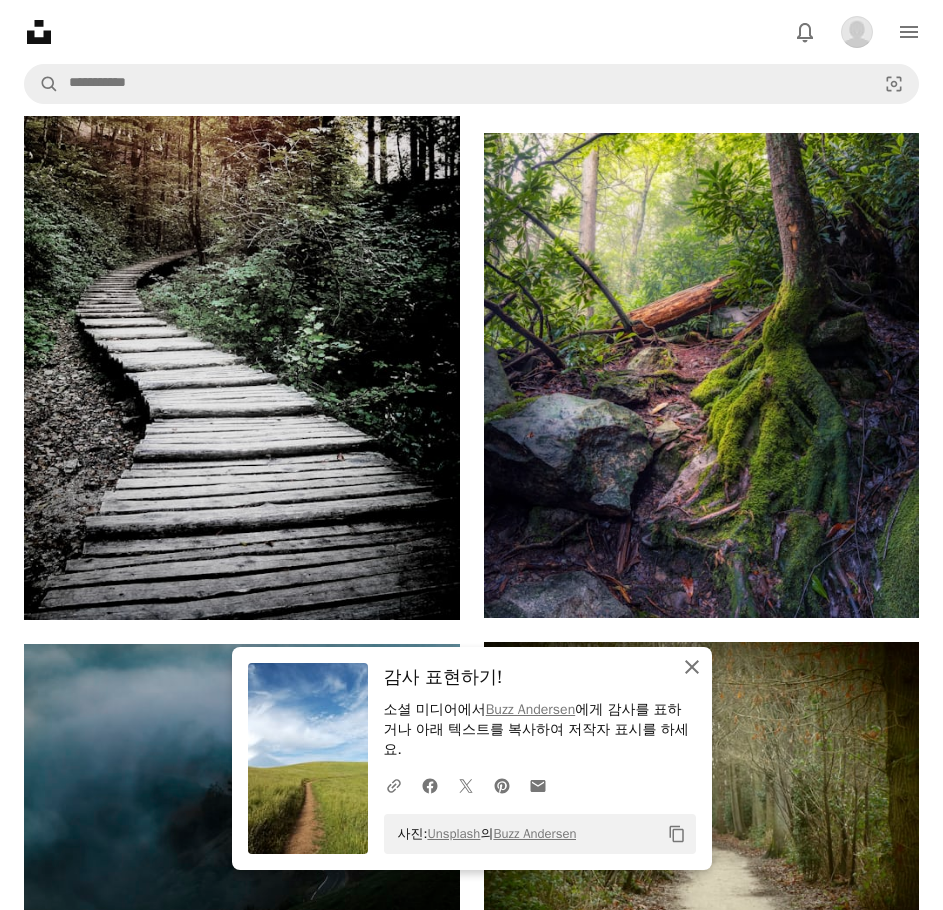 click on "An X shape" 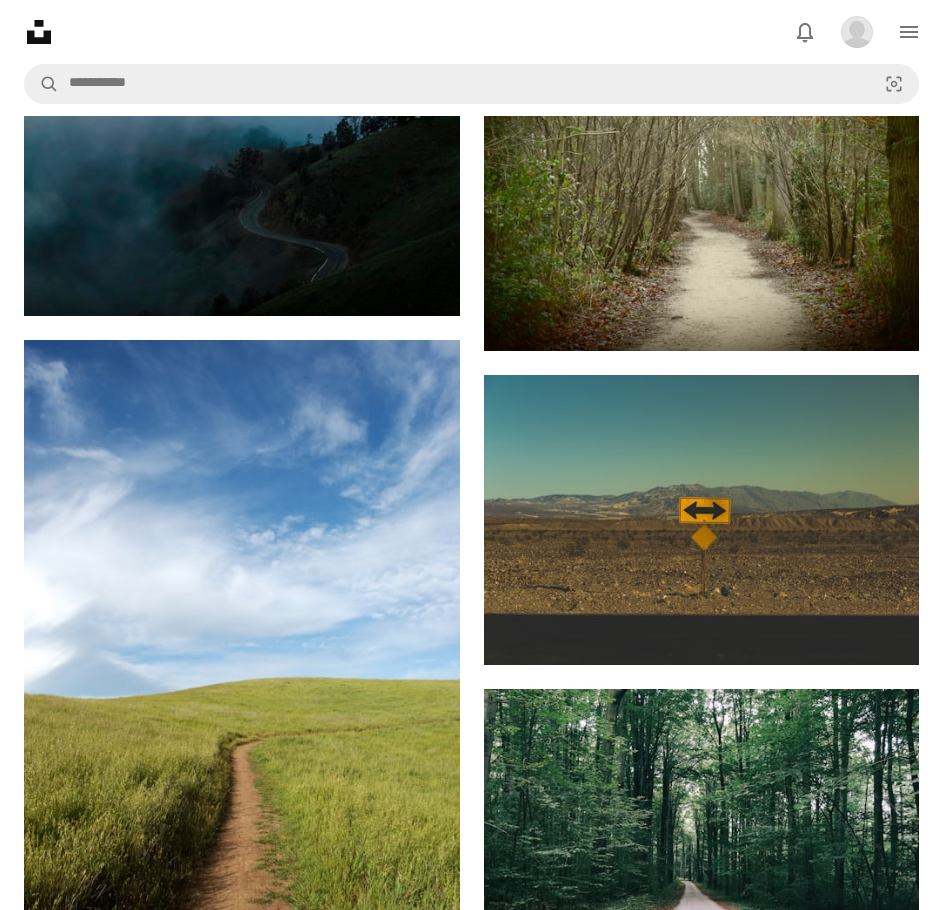 scroll, scrollTop: 9900, scrollLeft: 0, axis: vertical 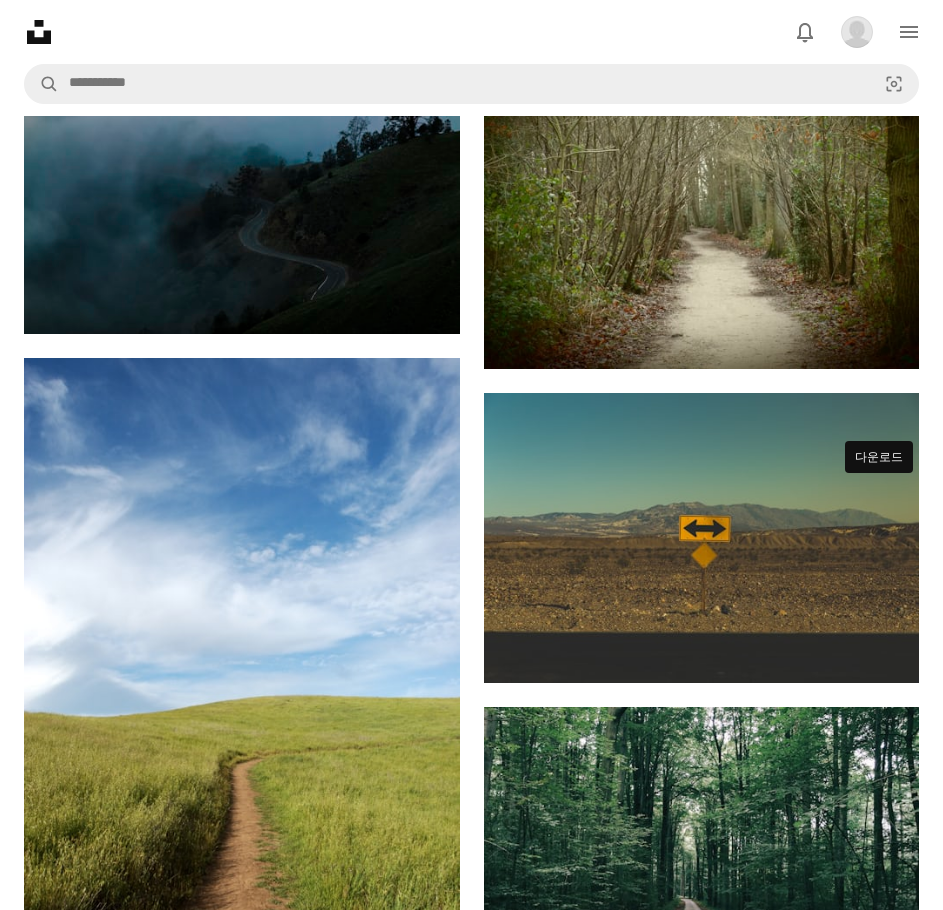 click on "Arrow pointing down" at bounding box center [879, 1312] 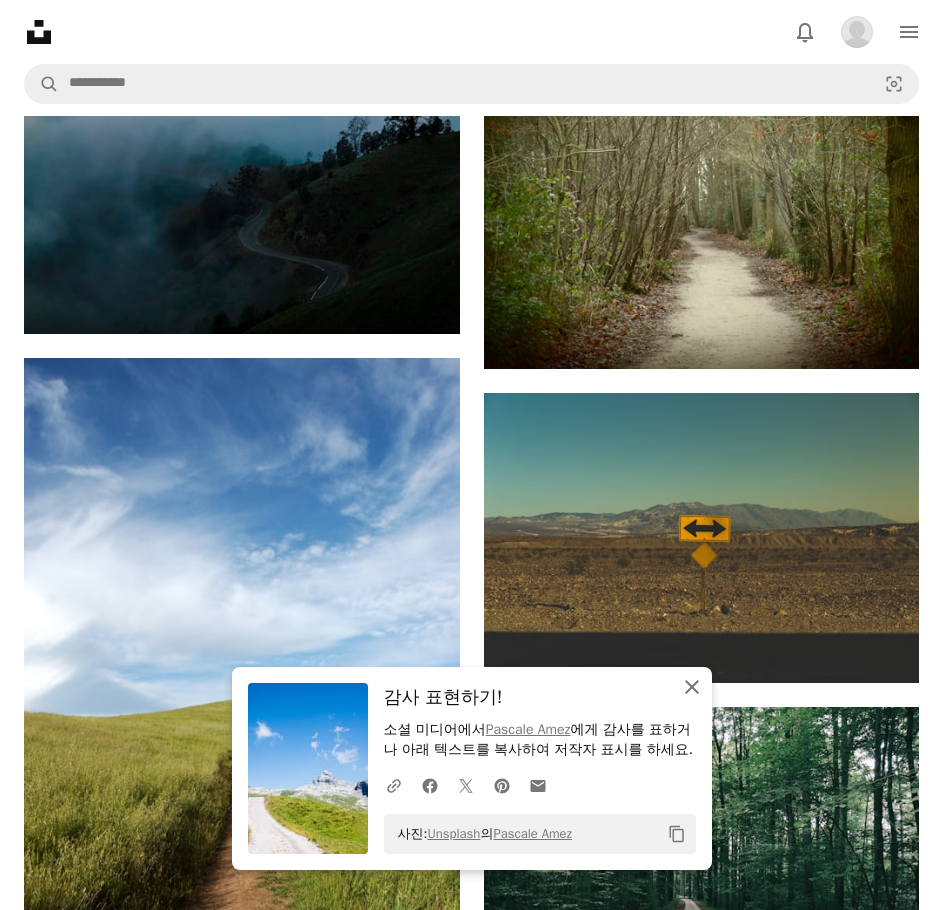 click on "An X shape 닫기" at bounding box center [692, 687] 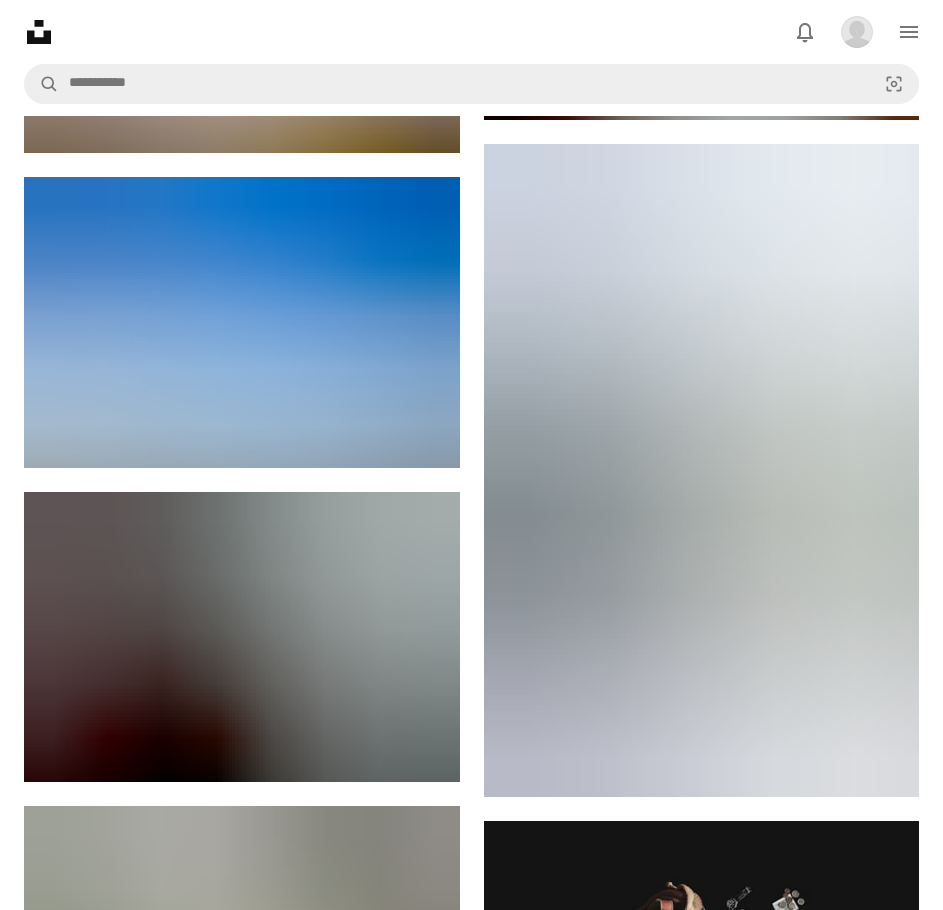 scroll, scrollTop: 17800, scrollLeft: 0, axis: vertical 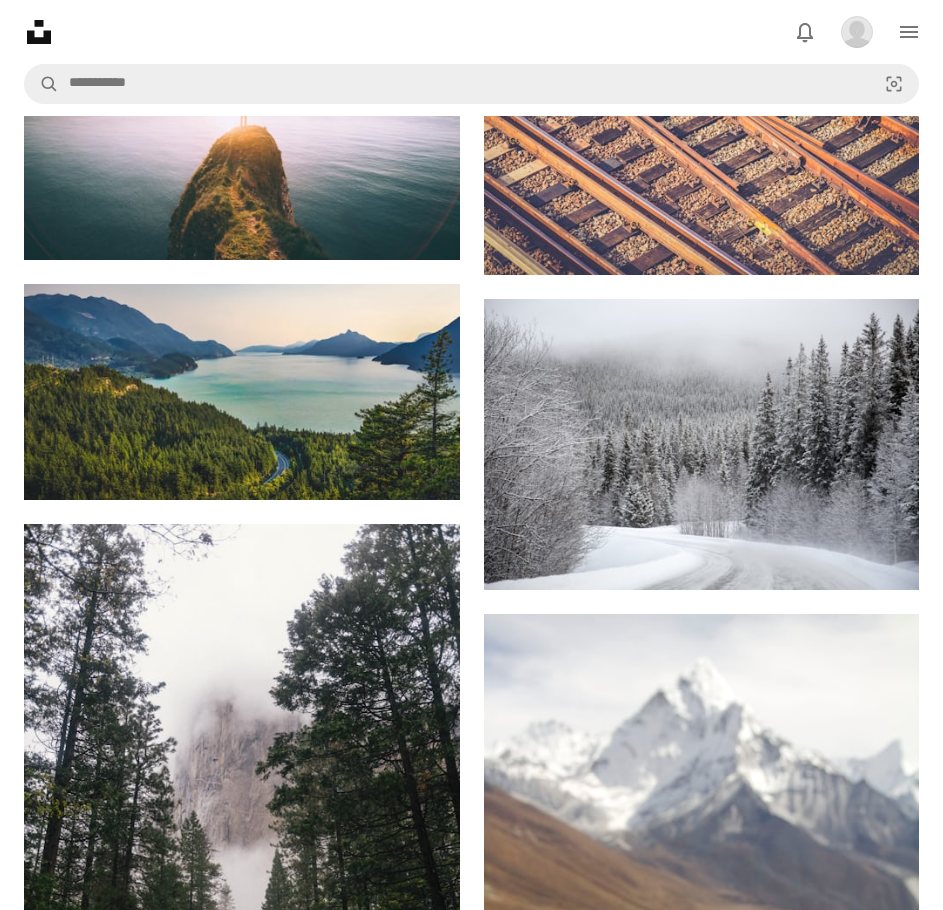 drag, startPoint x: 327, startPoint y: 641, endPoint x: 392, endPoint y: 638, distance: 65.06919 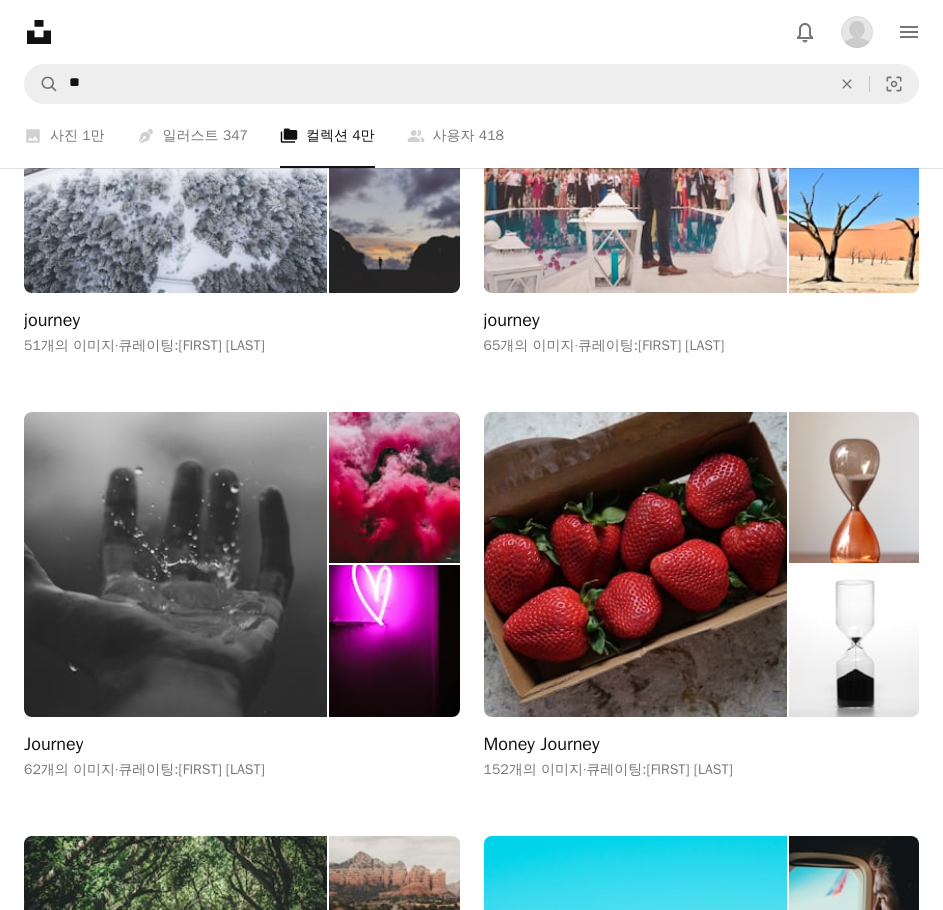 scroll, scrollTop: 5700, scrollLeft: 0, axis: vertical 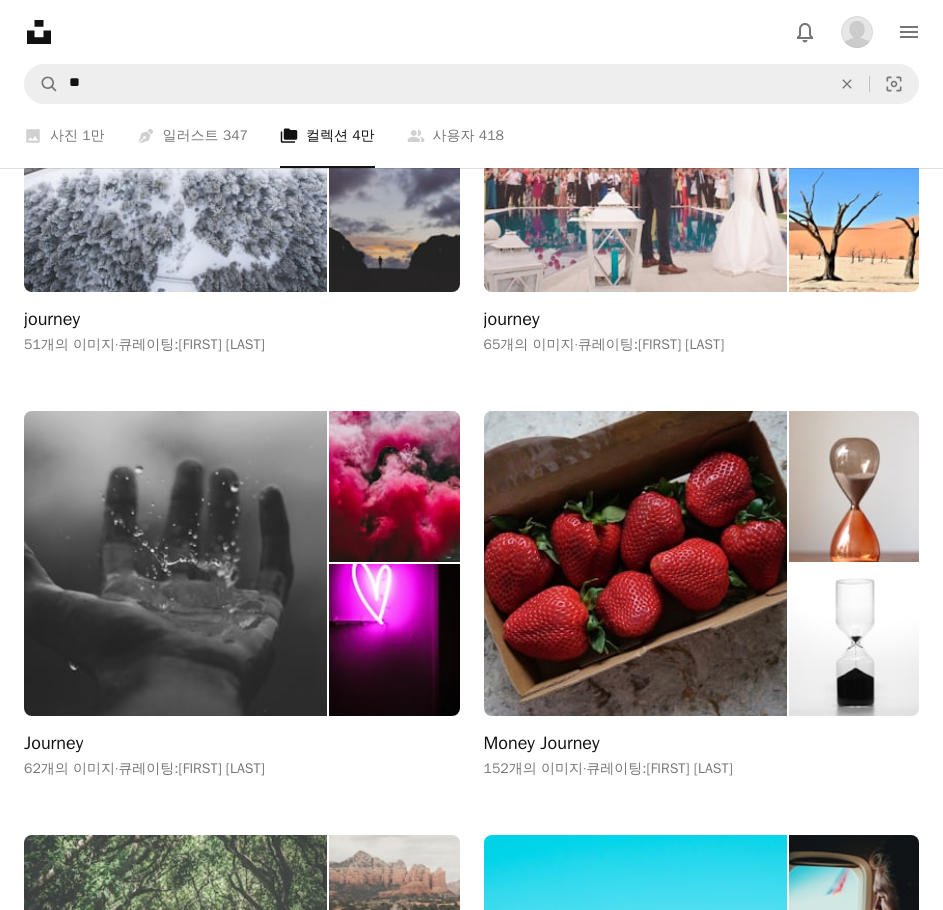 click at bounding box center (175, 987) 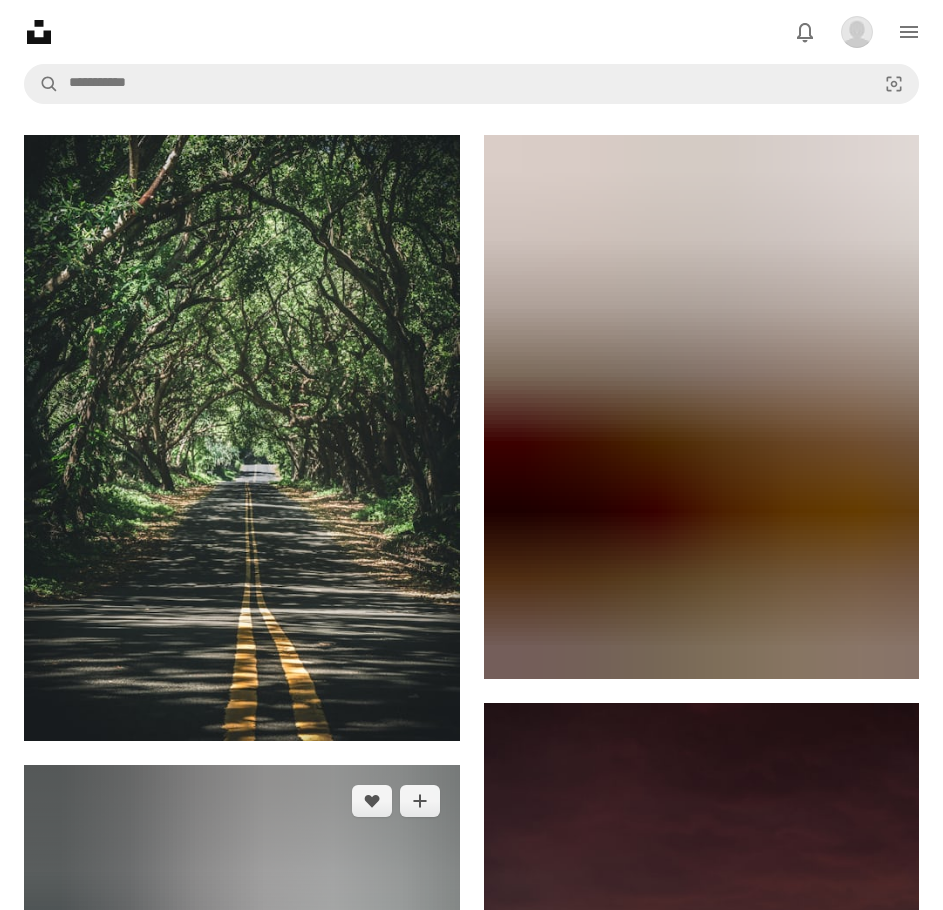 scroll, scrollTop: 300, scrollLeft: 0, axis: vertical 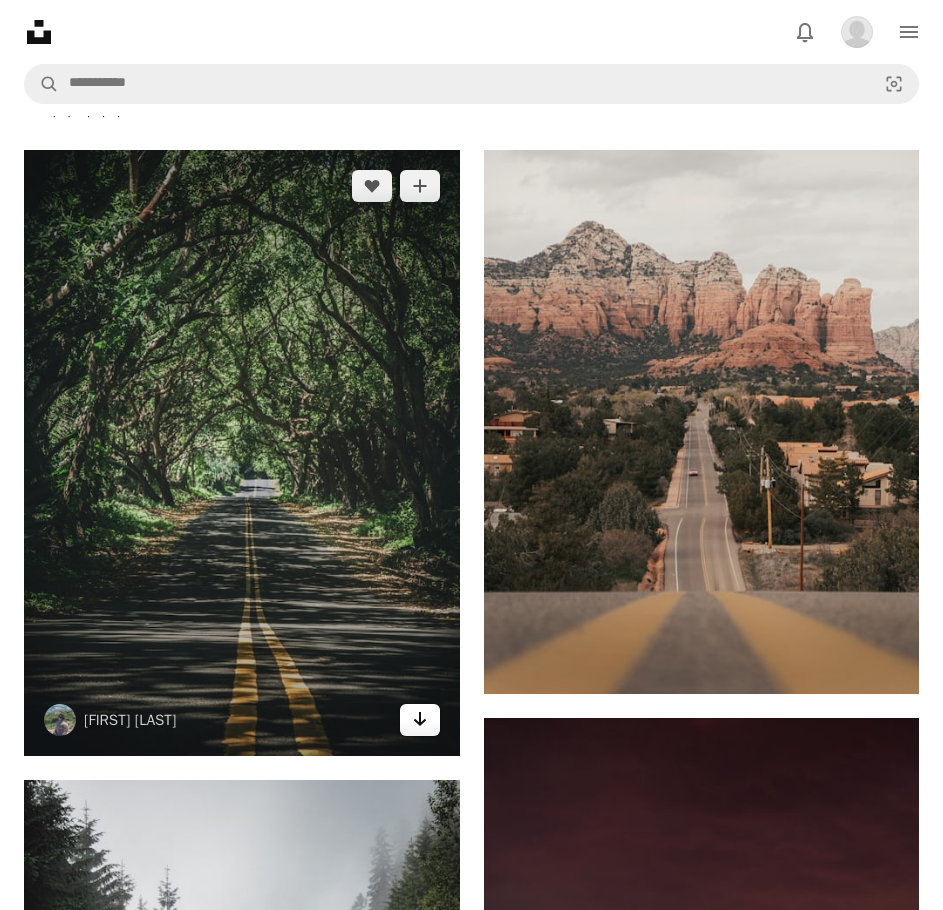 click on "Arrow pointing down" 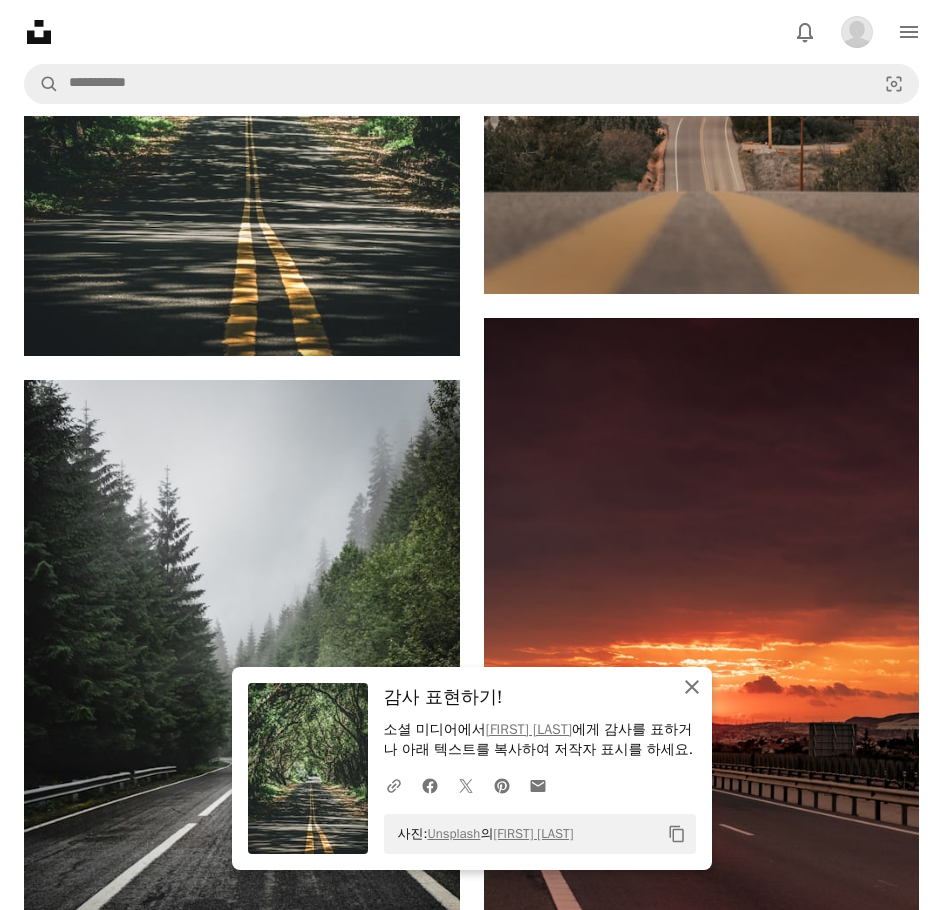 click on "An X shape" 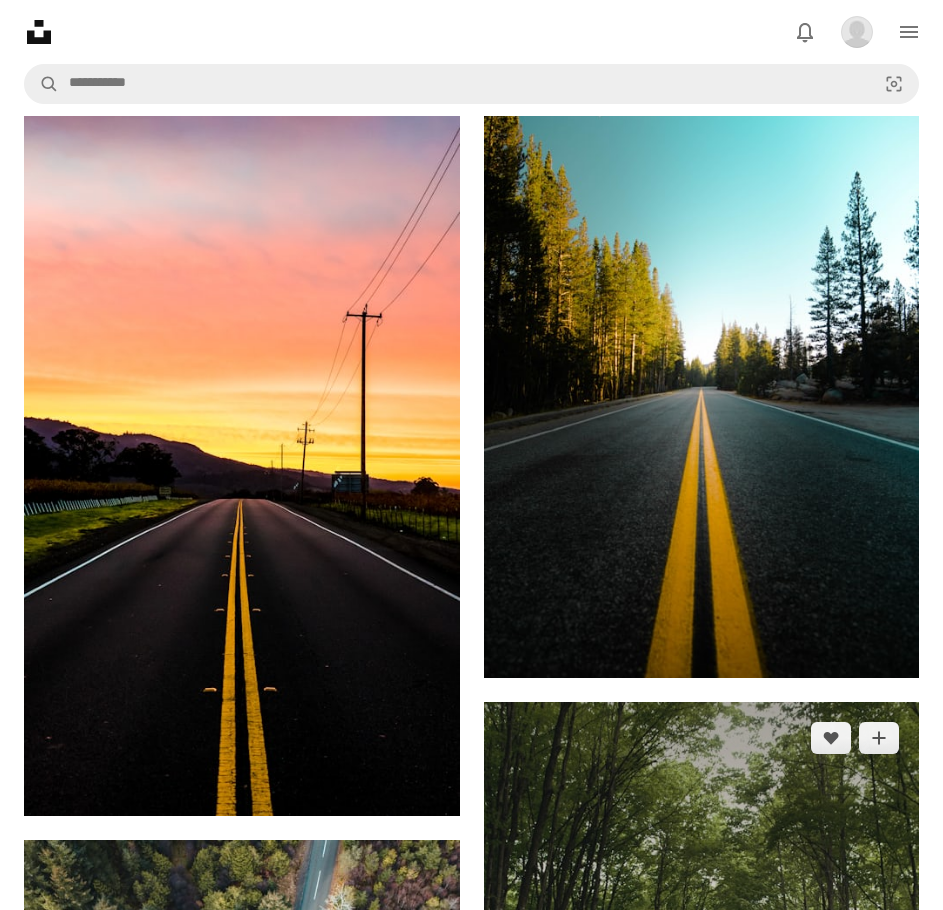 scroll, scrollTop: 6700, scrollLeft: 0, axis: vertical 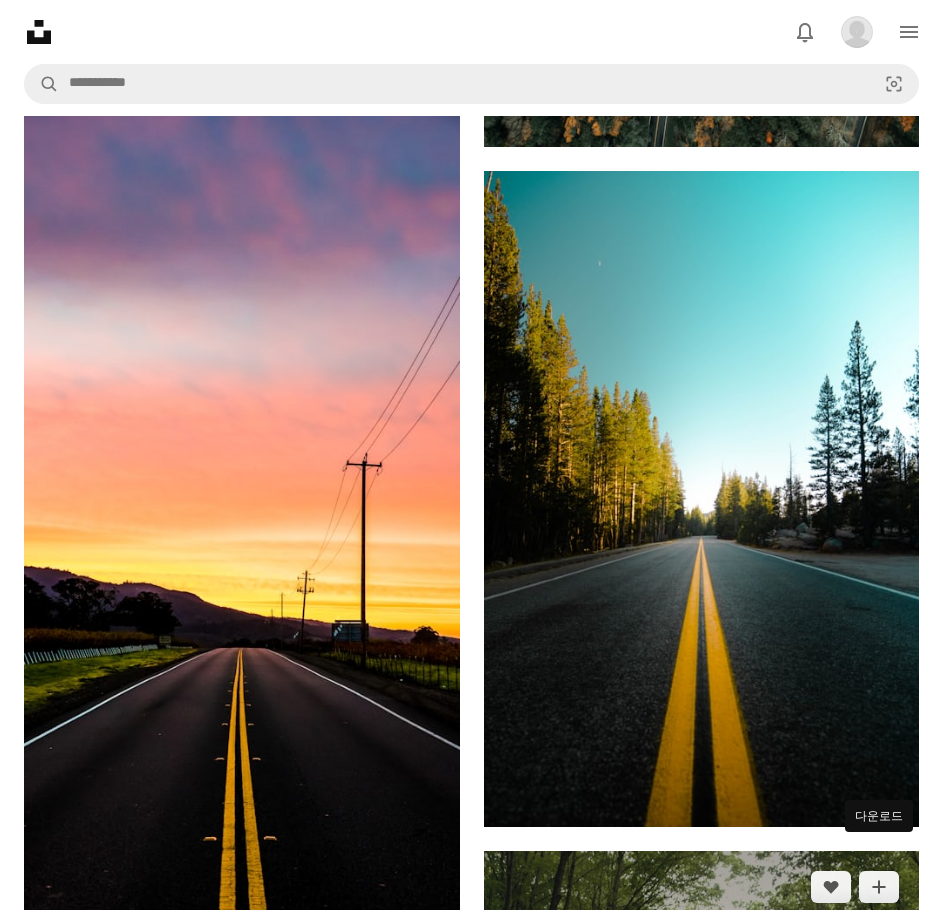 click on "A heart A plus sign Jen Theodore Arrow pointing down" at bounding box center [702, 1178] 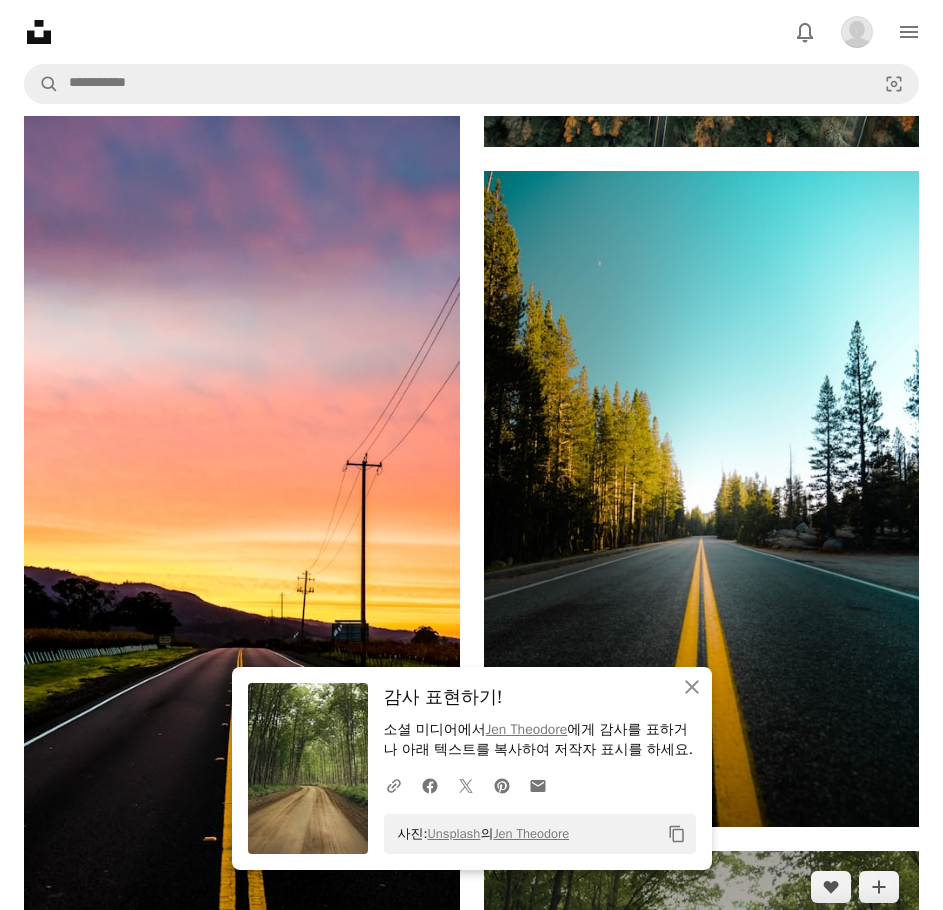click at bounding box center (702, 1178) 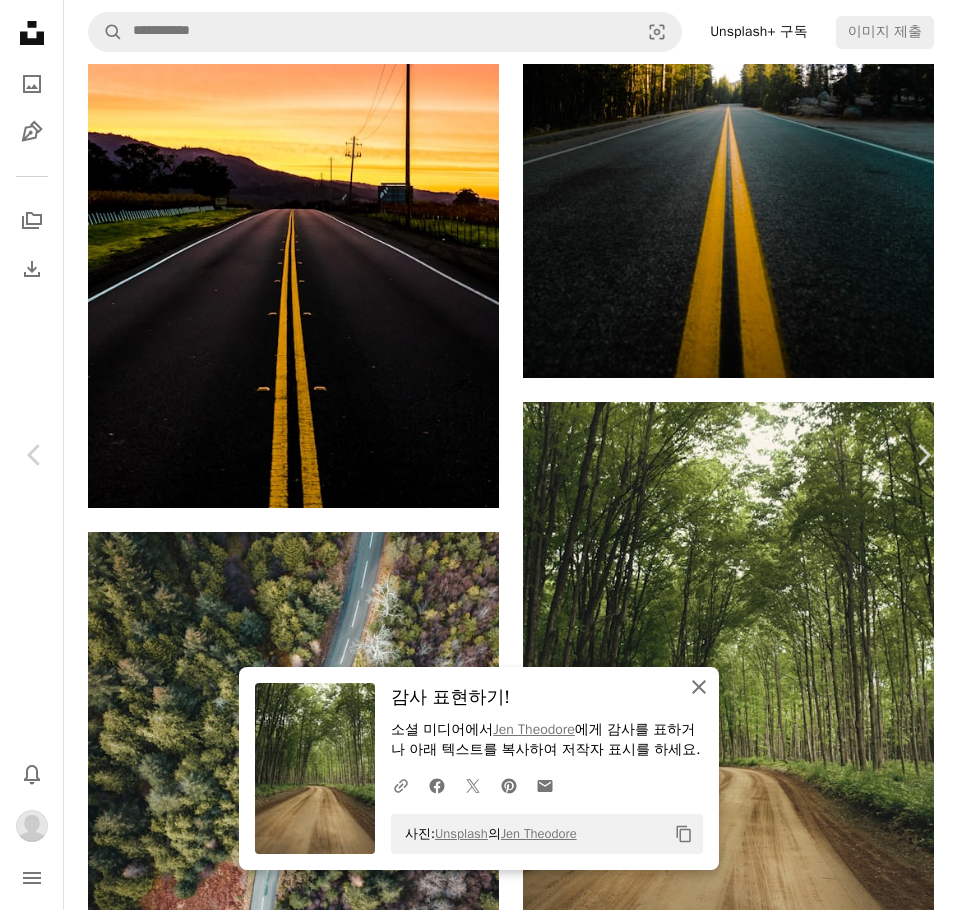 click on "An X shape" 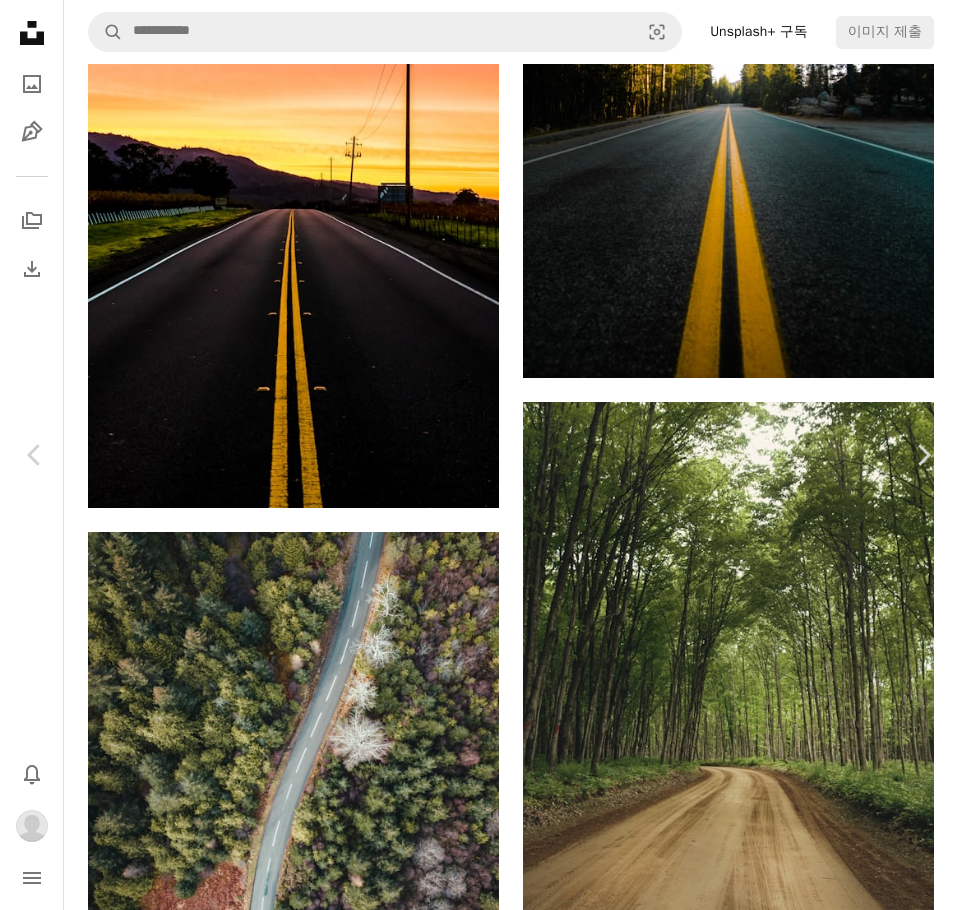 click on "An X shape" at bounding box center [20, 20] 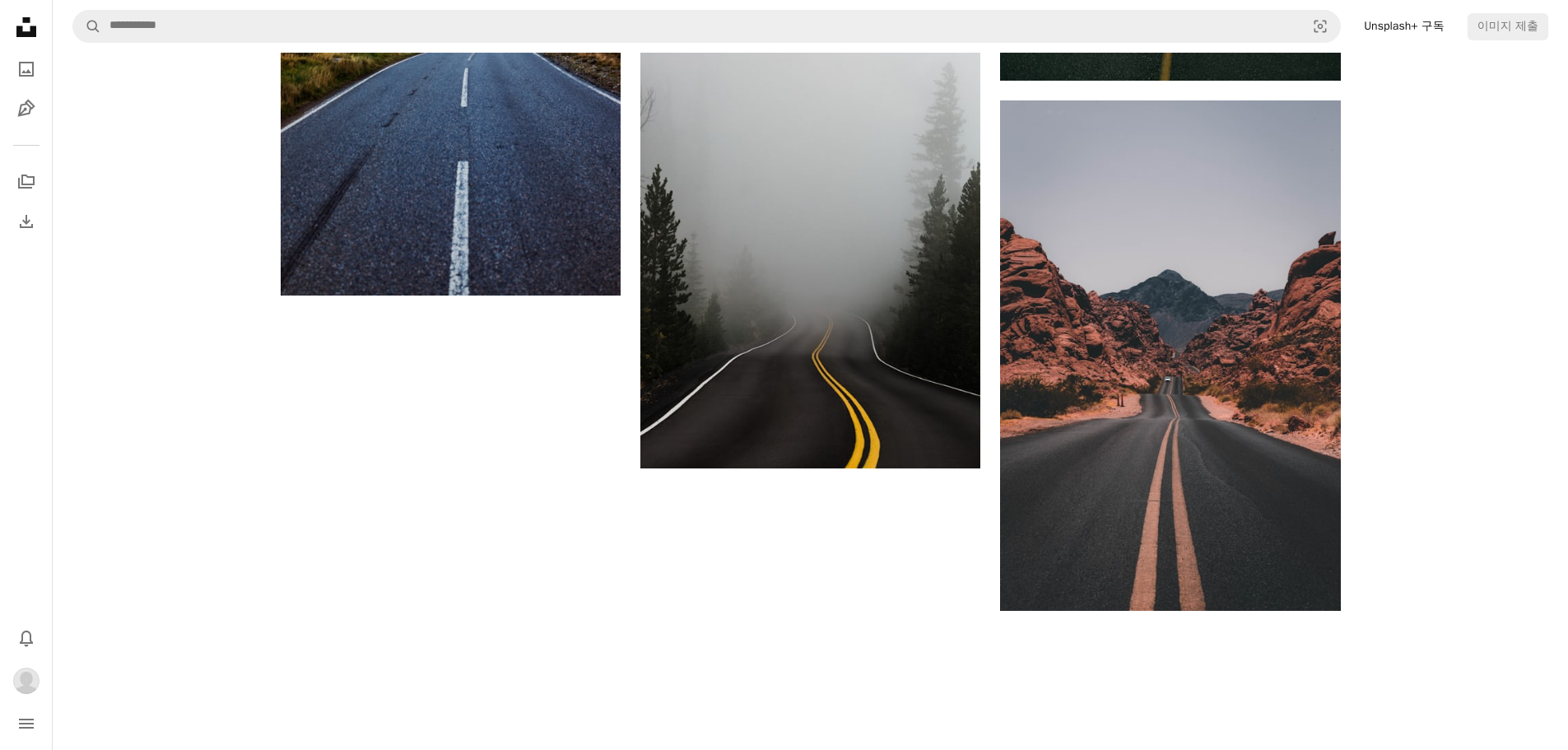 scroll, scrollTop: 11783, scrollLeft: 0, axis: vertical 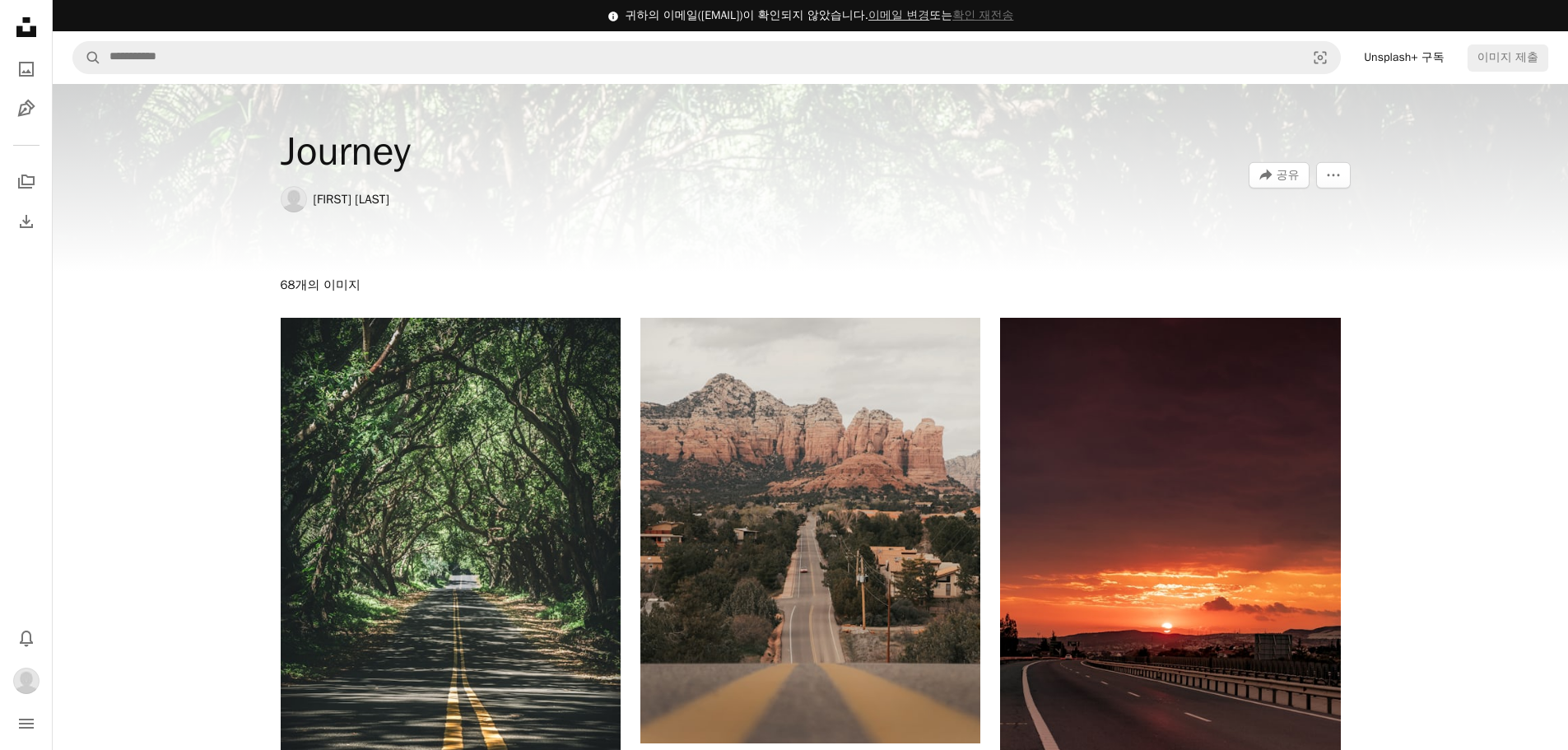 click 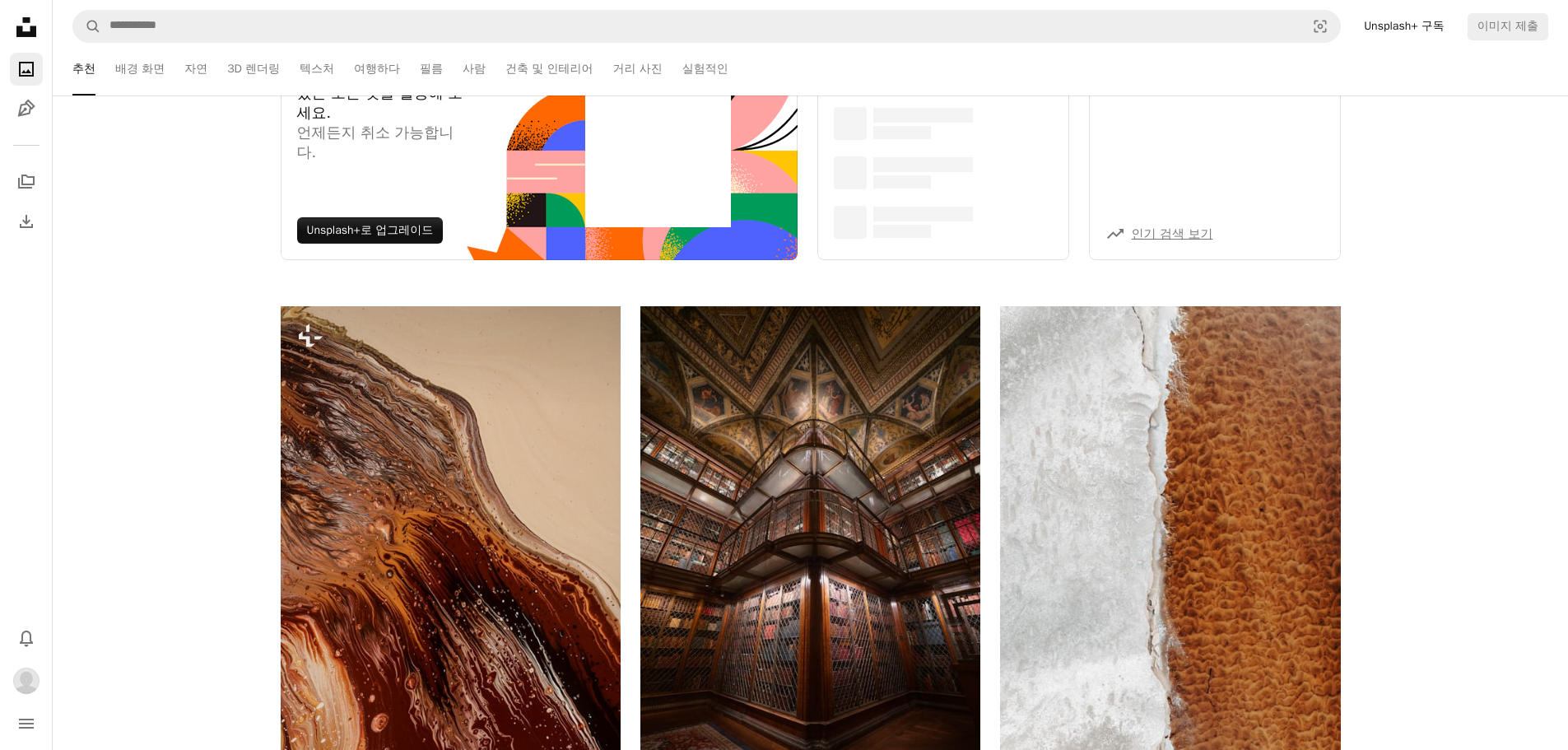 scroll, scrollTop: 0, scrollLeft: 0, axis: both 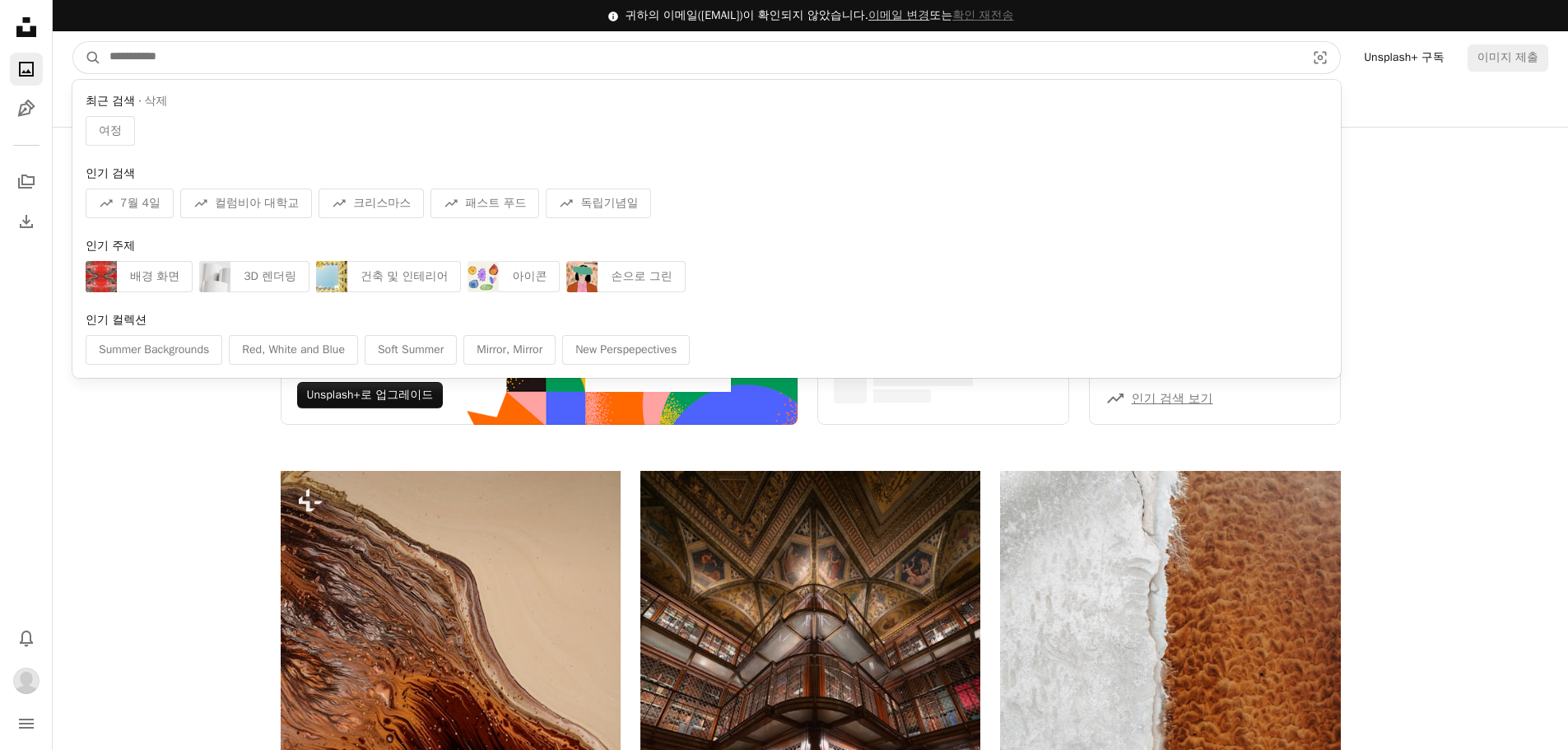 click at bounding box center (700, 58) 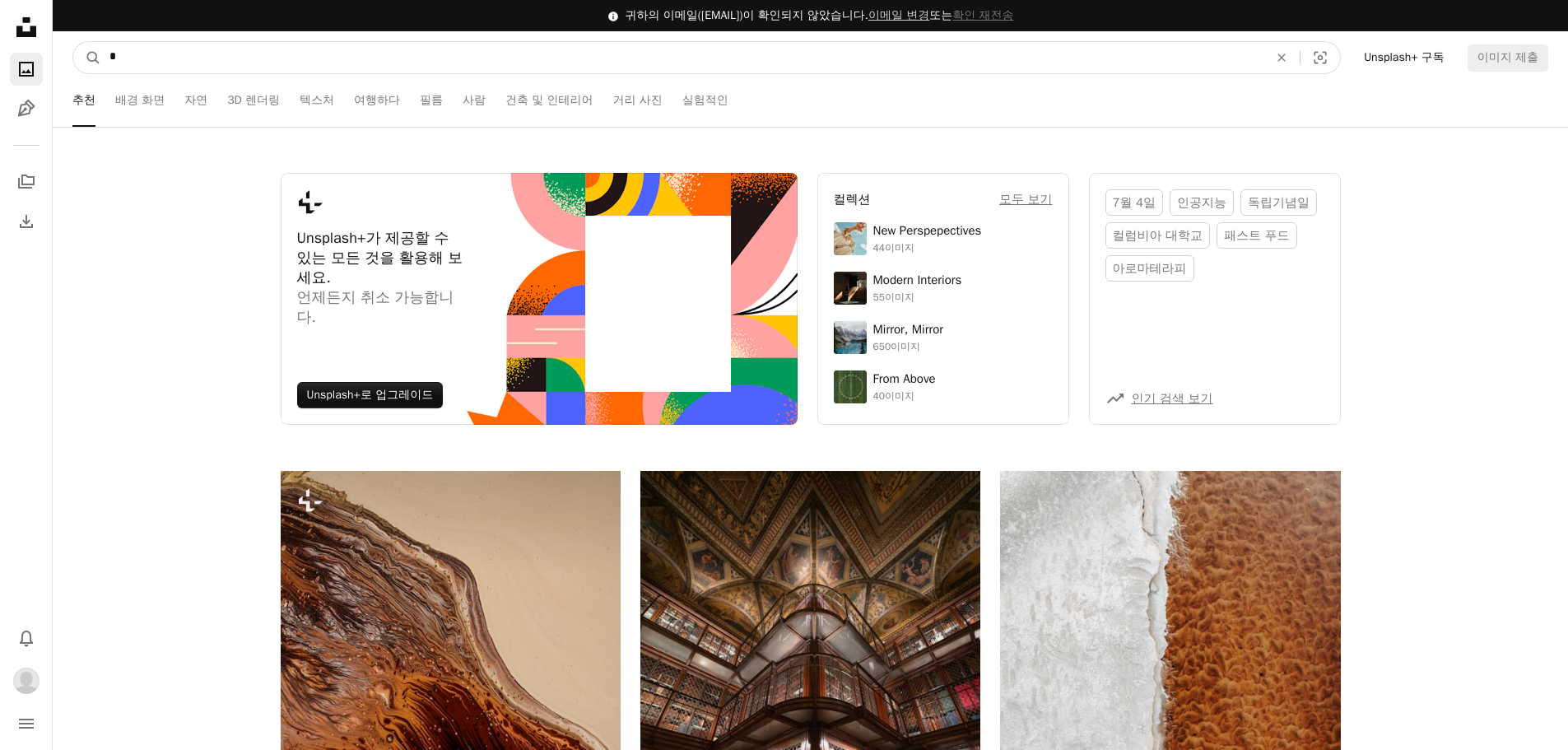 type on "*" 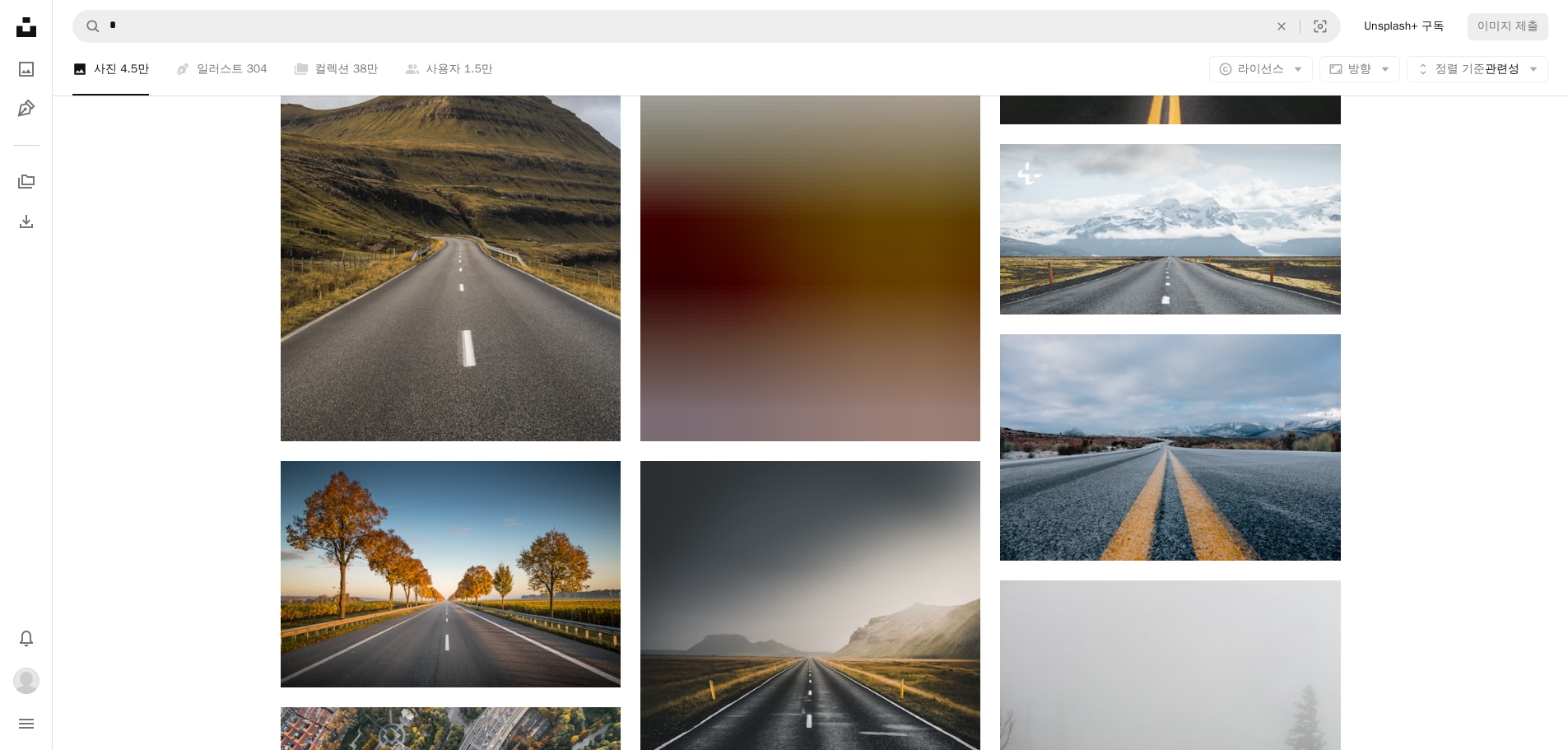 scroll, scrollTop: 1153, scrollLeft: 0, axis: vertical 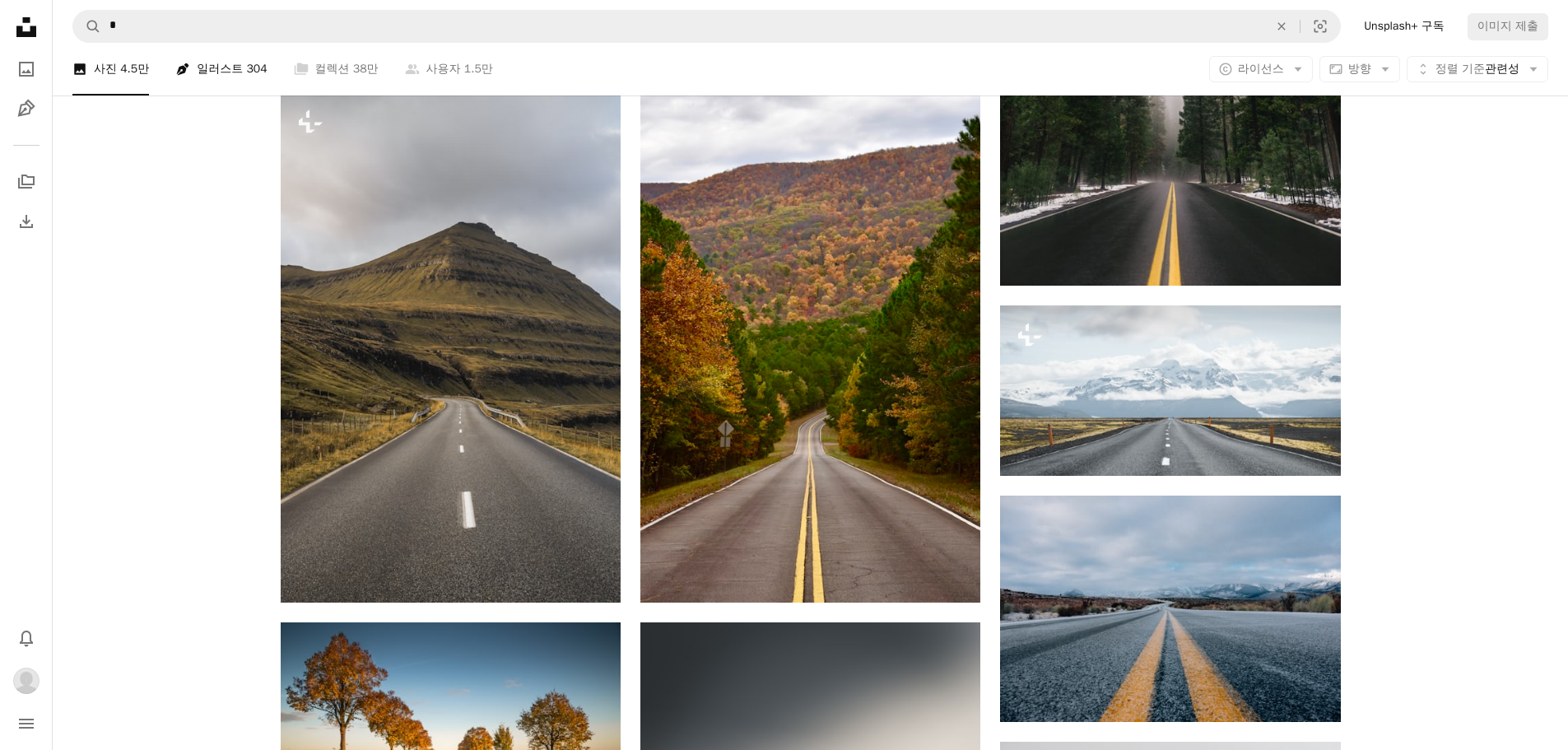 click on "Pen Tool 일러스트   304" at bounding box center (221, 69) 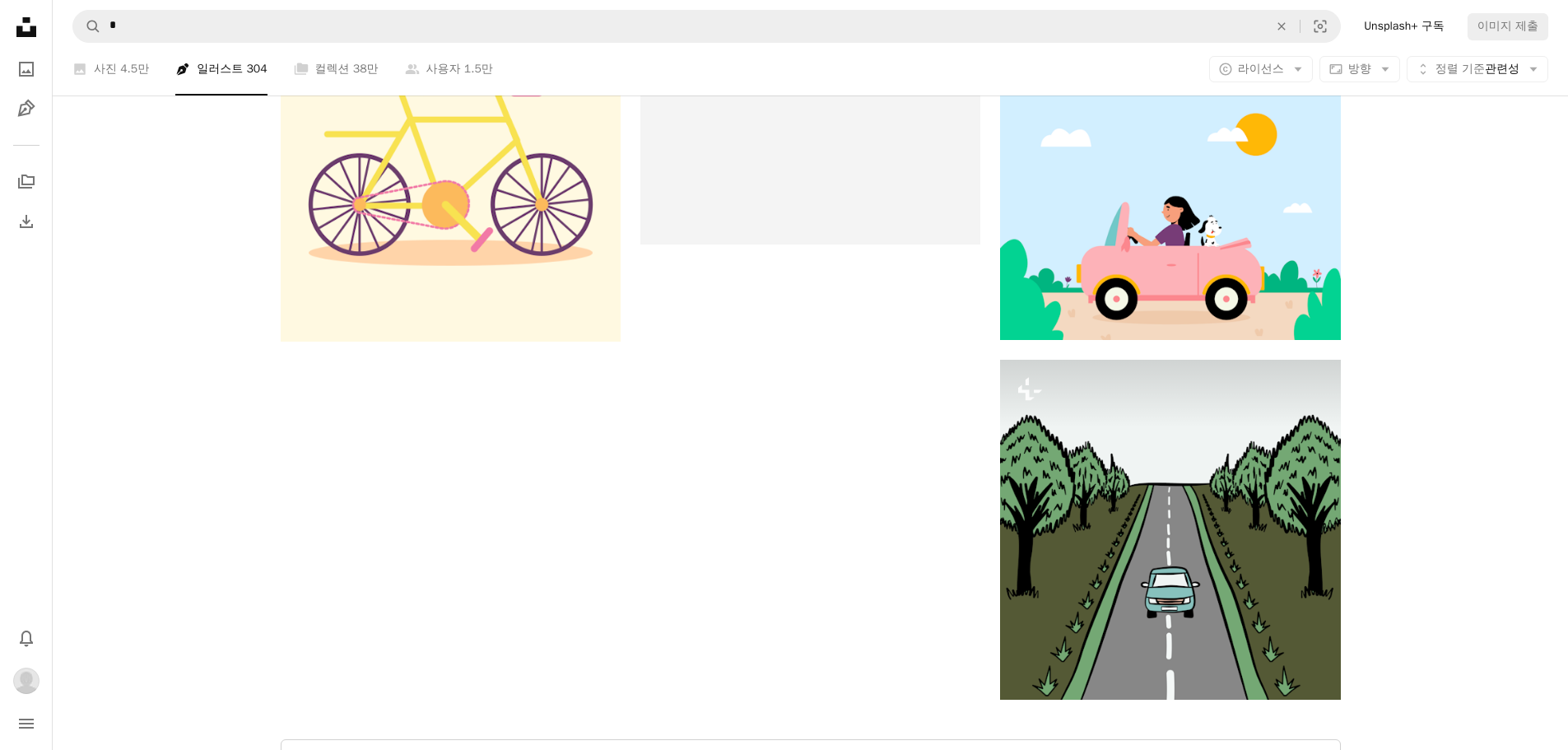 scroll, scrollTop: 2634, scrollLeft: 0, axis: vertical 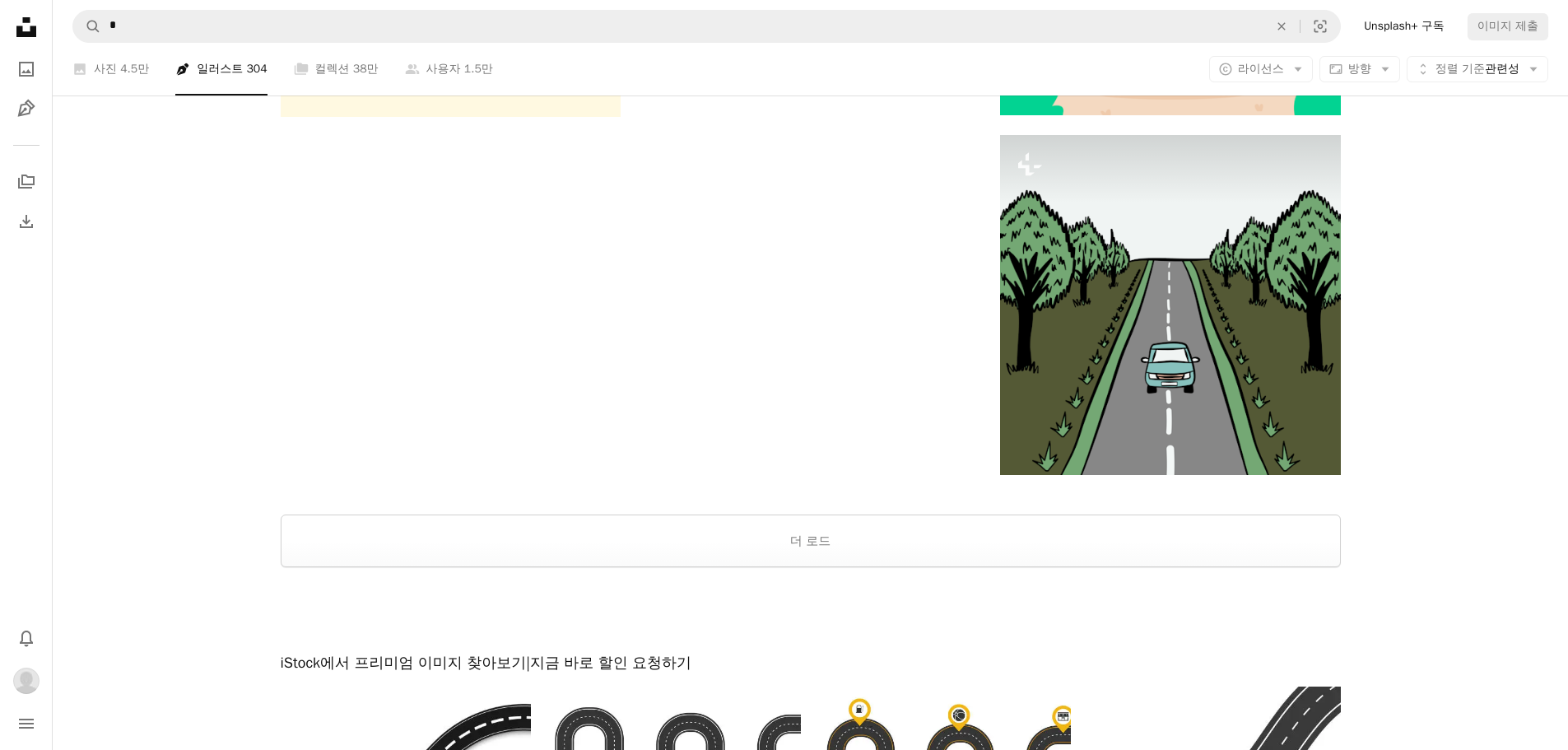 click at bounding box center [810, 610] 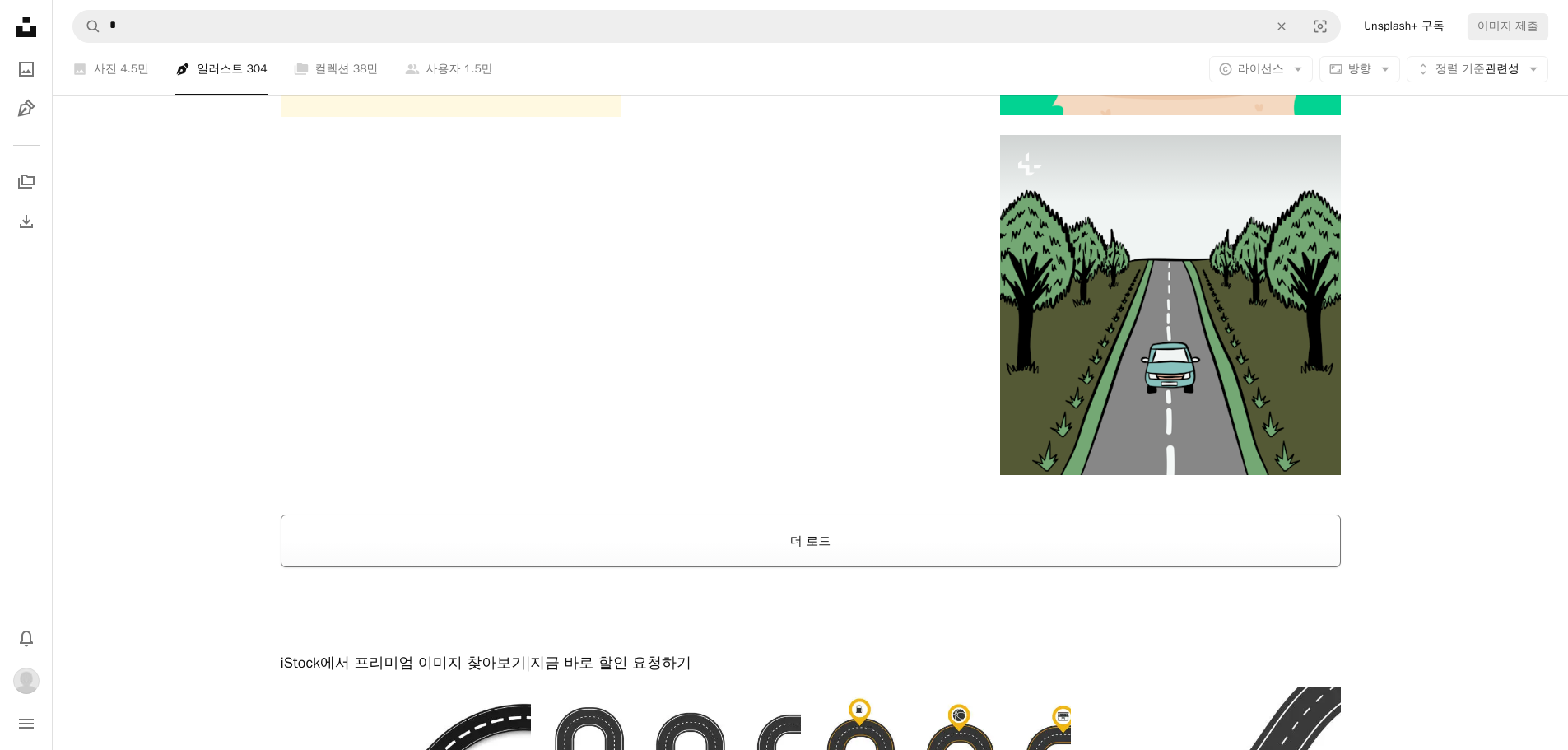 click on "더 로드" at bounding box center [811, 541] 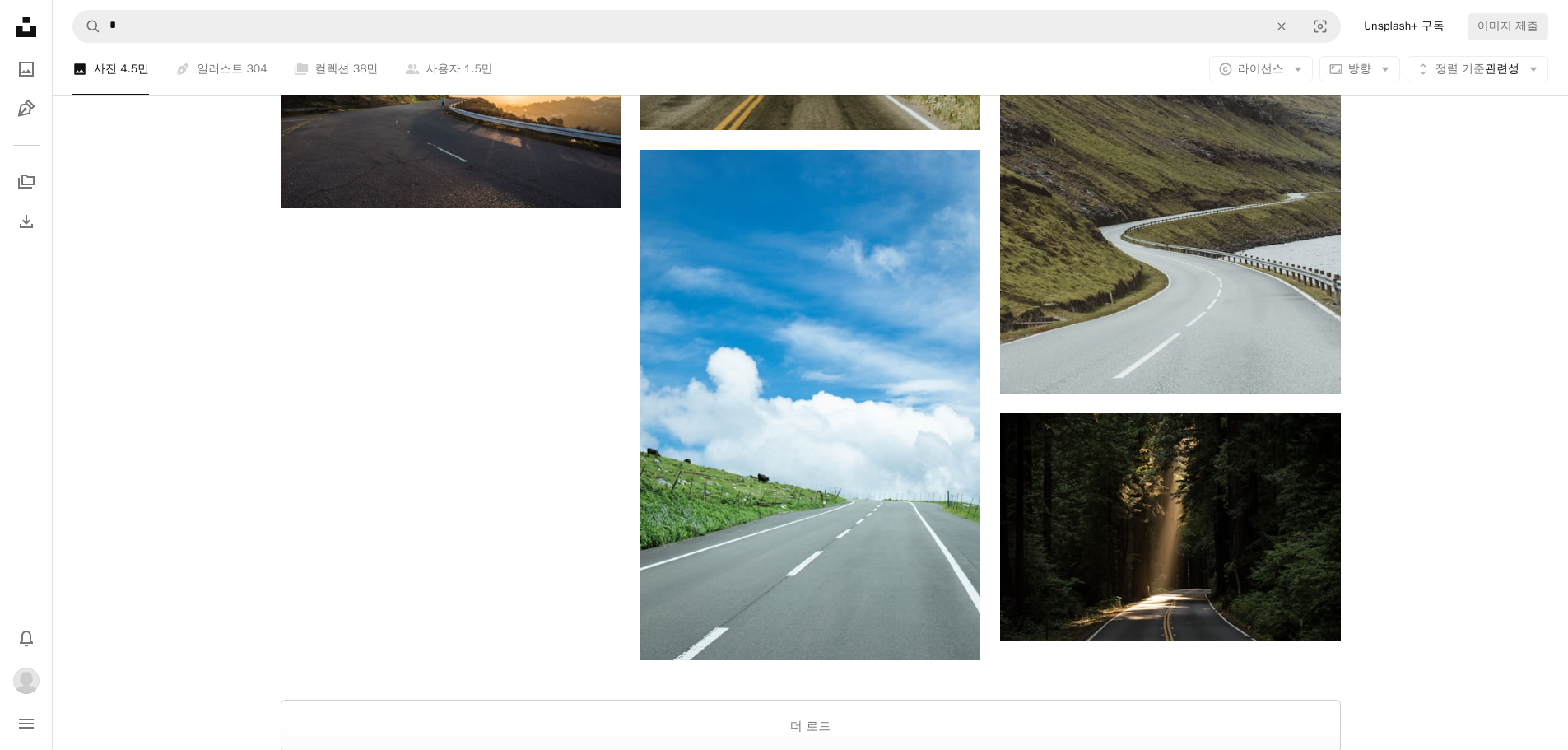 scroll, scrollTop: 2799, scrollLeft: 0, axis: vertical 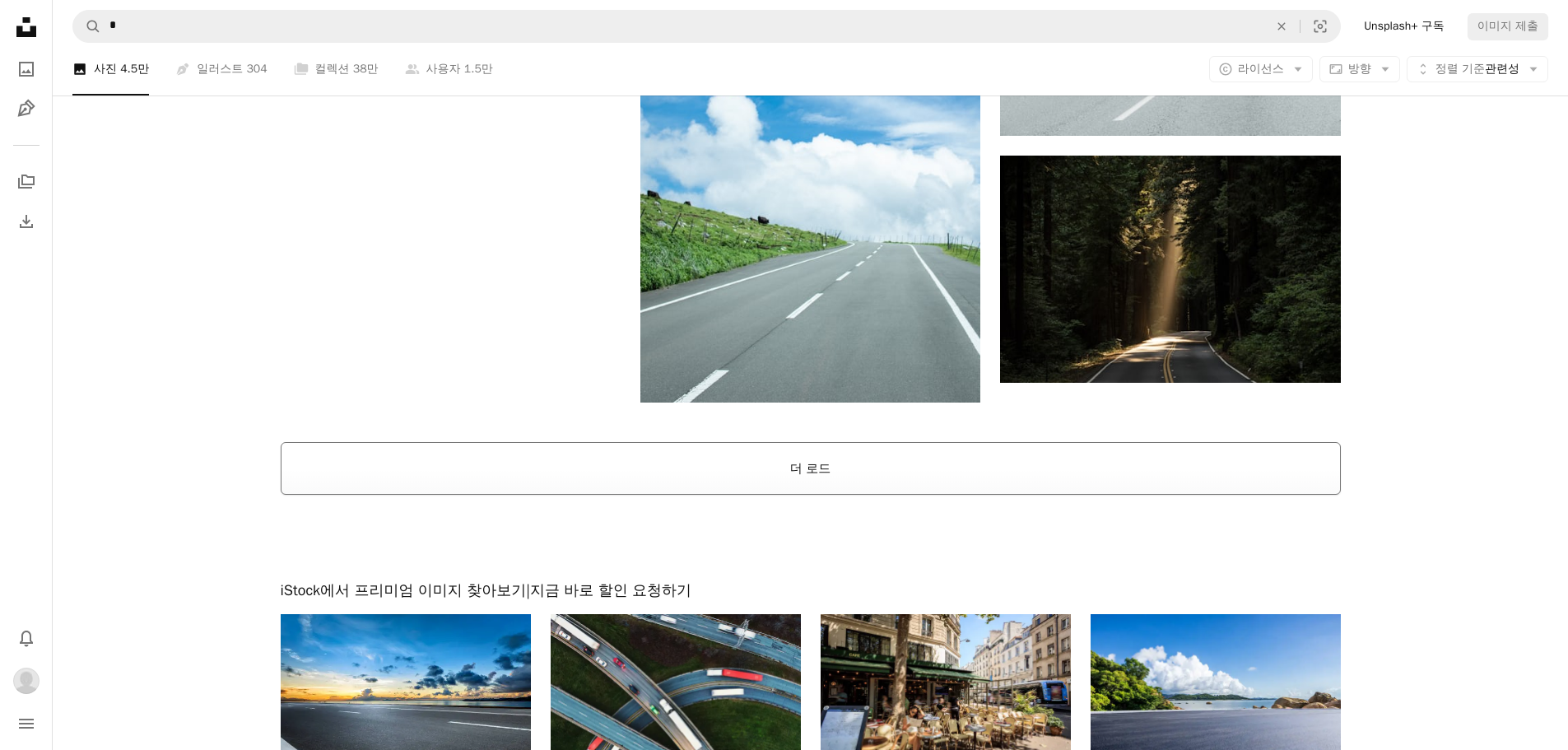 click on "더 로드" at bounding box center [811, 468] 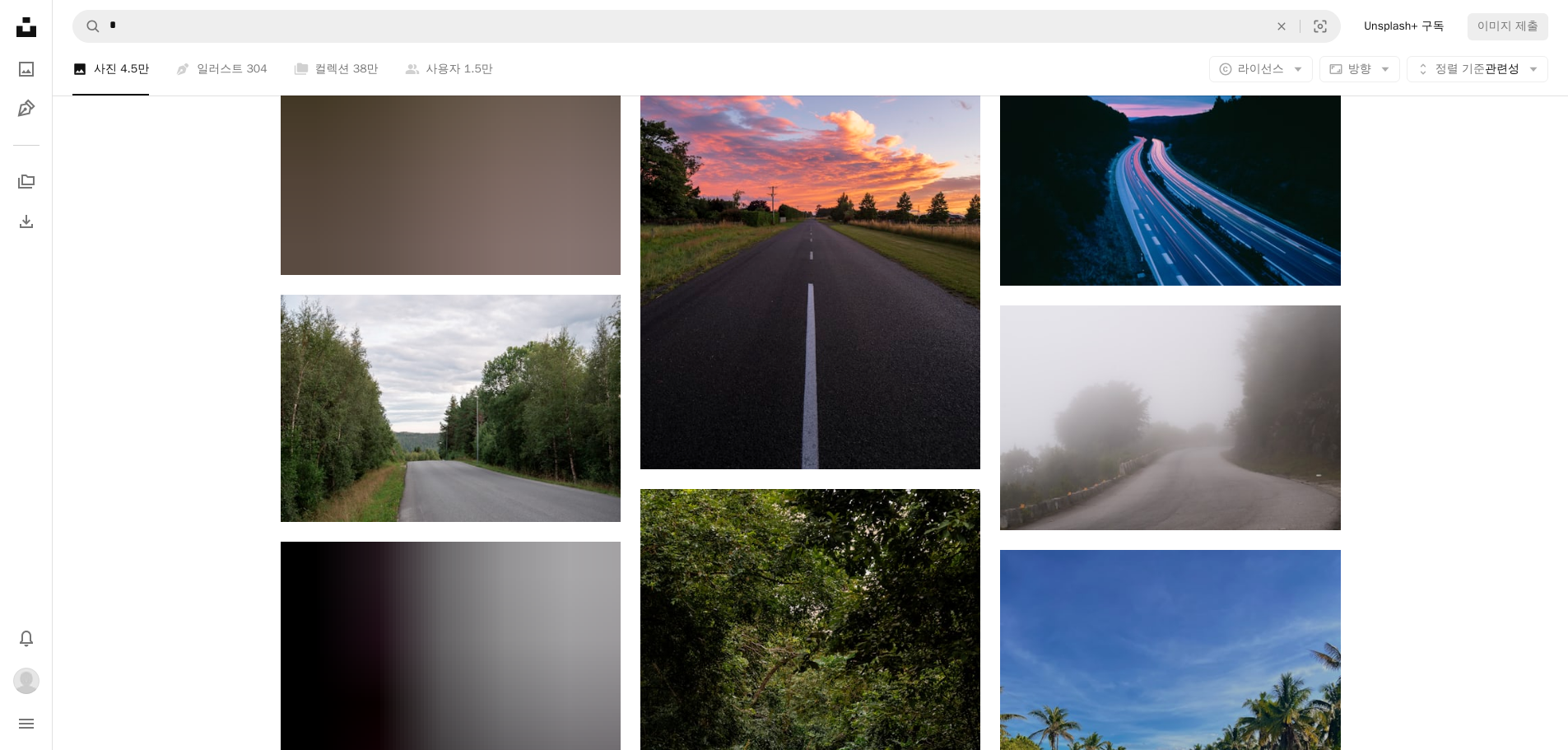 scroll, scrollTop: 12607, scrollLeft: 0, axis: vertical 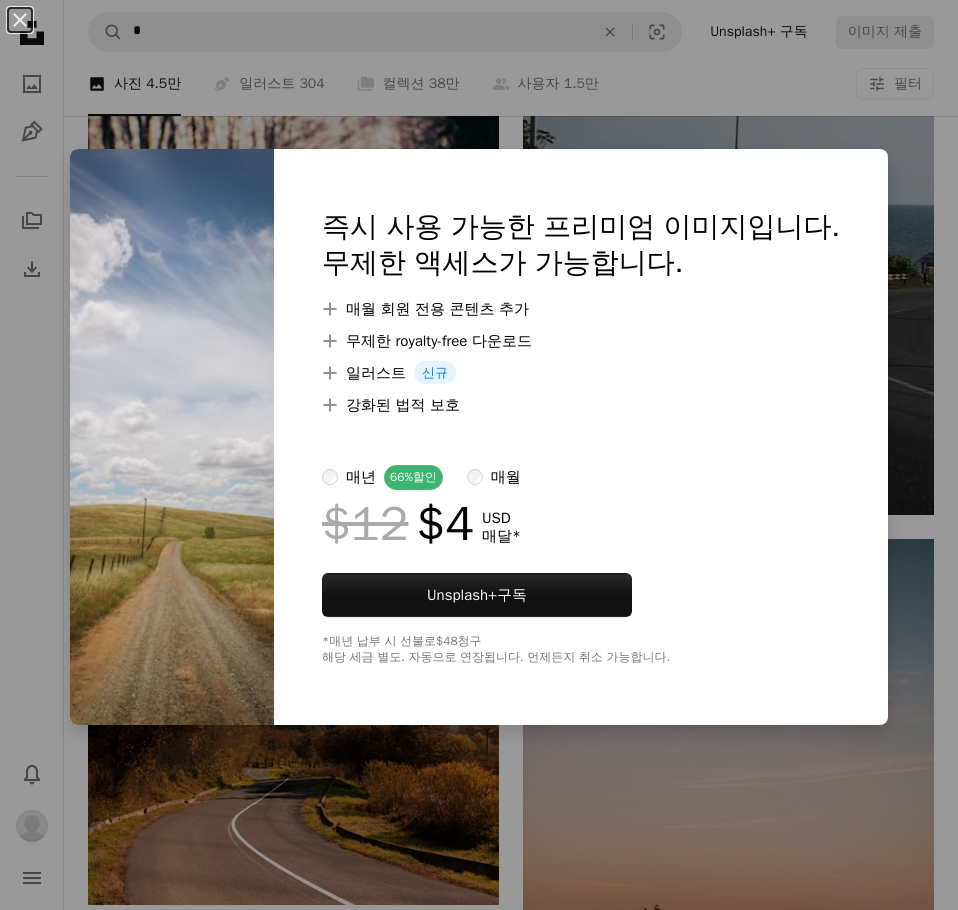 click on "An X shape 즉시 사용 가능한 프리미엄 이미지입니다. 무제한 액세스가 가능합니다. A plus sign 매월 회원 전용 콘텐츠 추가 A plus sign 무제한 royalty-free 다운로드 A plus sign 일러스트  신규 A plus sign 강화된 법적 보호 매년 66%  할인 매월 $12   $4 USD 매달 * Unsplash+  구독 *매년 납부 시 선불로  $48  청구 해당 세금 별도. 자동으로 연장됩니다. 언제든지 취소 가능합니다." at bounding box center (479, 455) 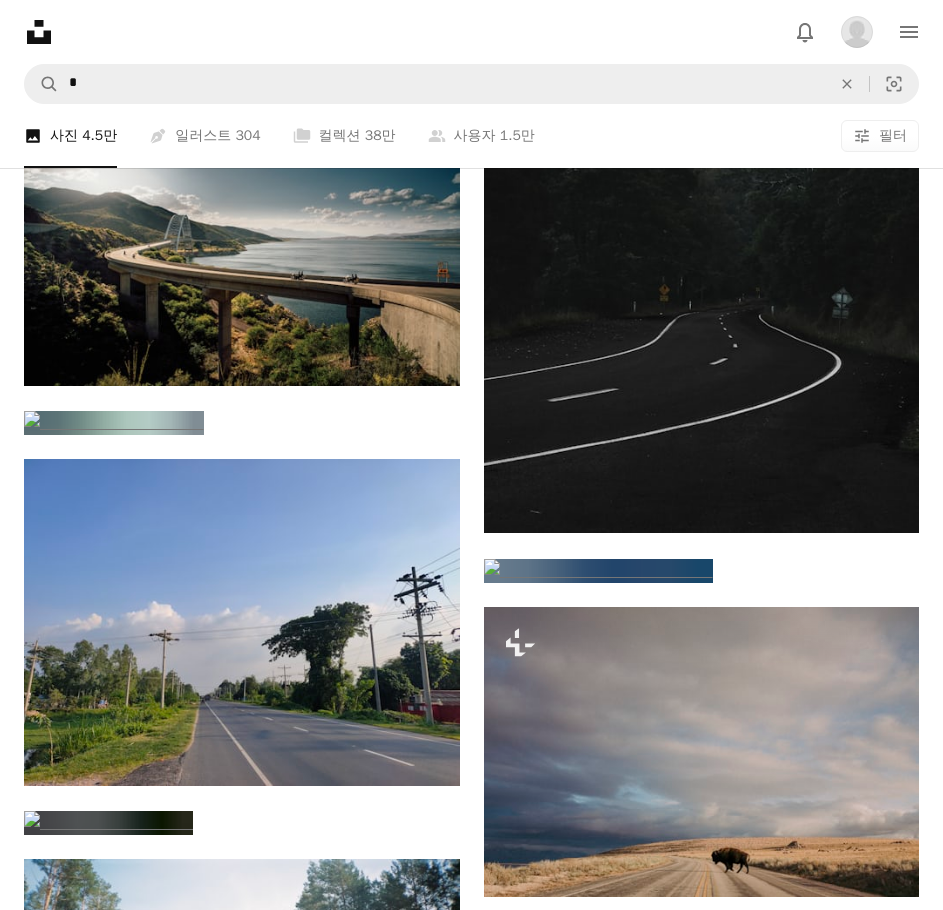 scroll, scrollTop: 42100, scrollLeft: 0, axis: vertical 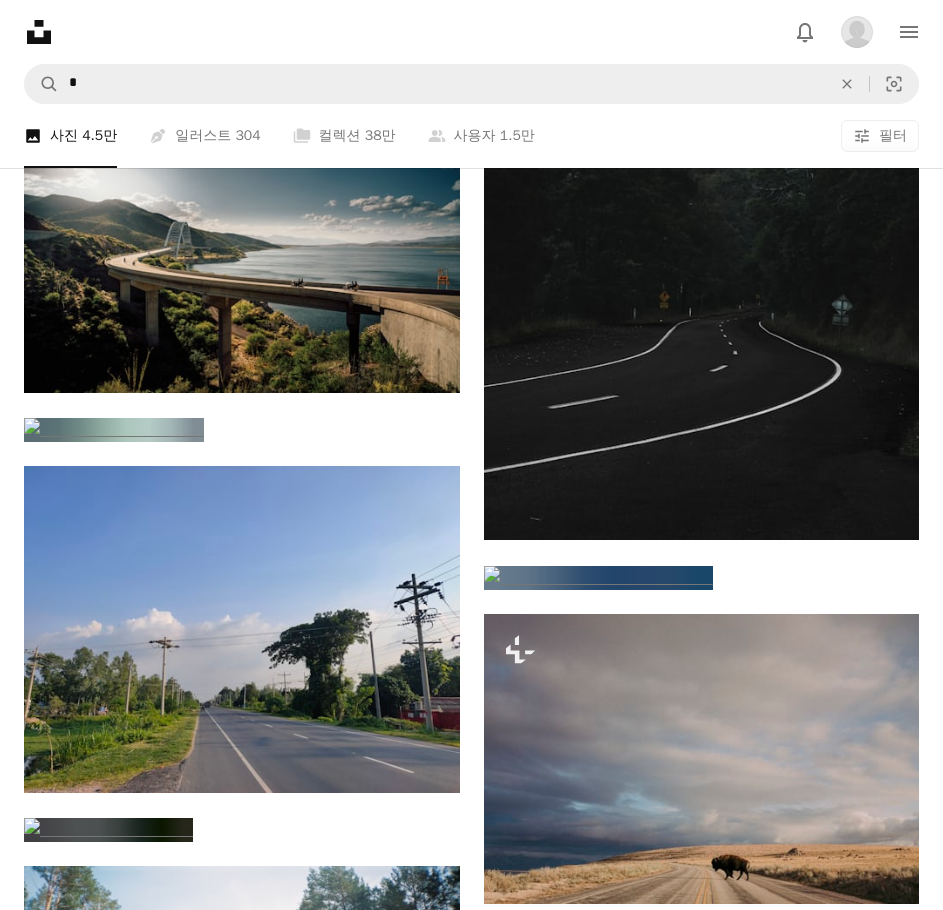 click on "Arrow pointing down" at bounding box center (879, -1932) 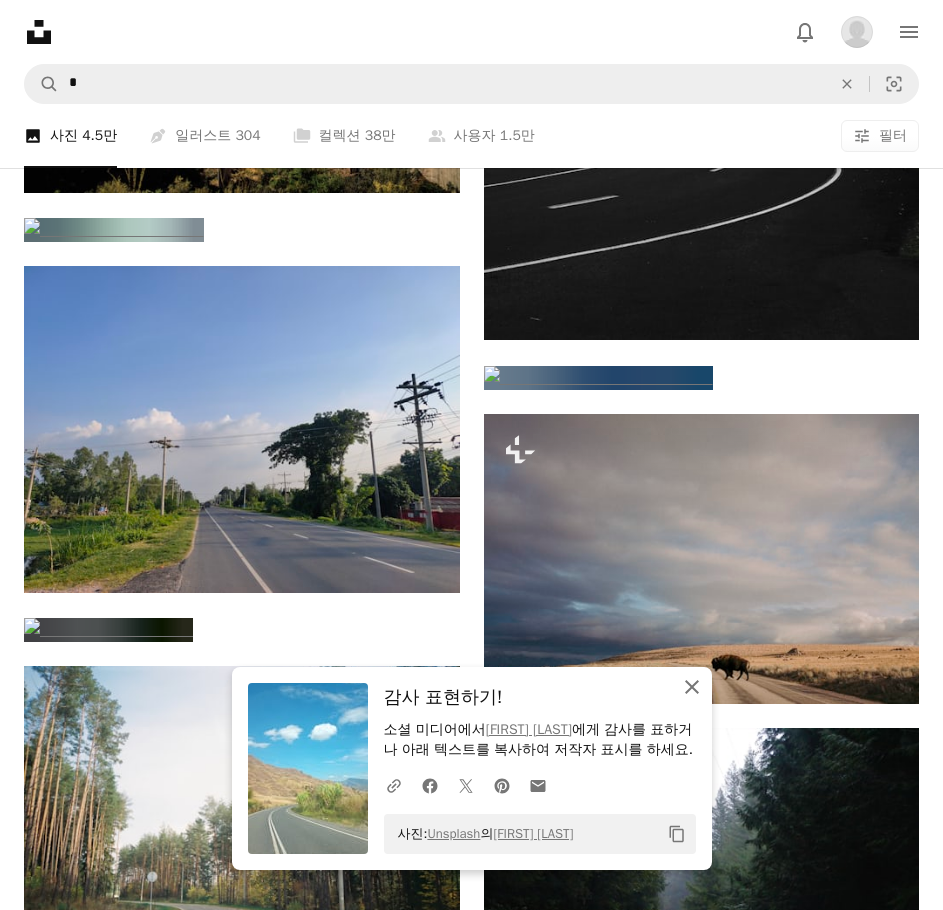 click on "An X shape" 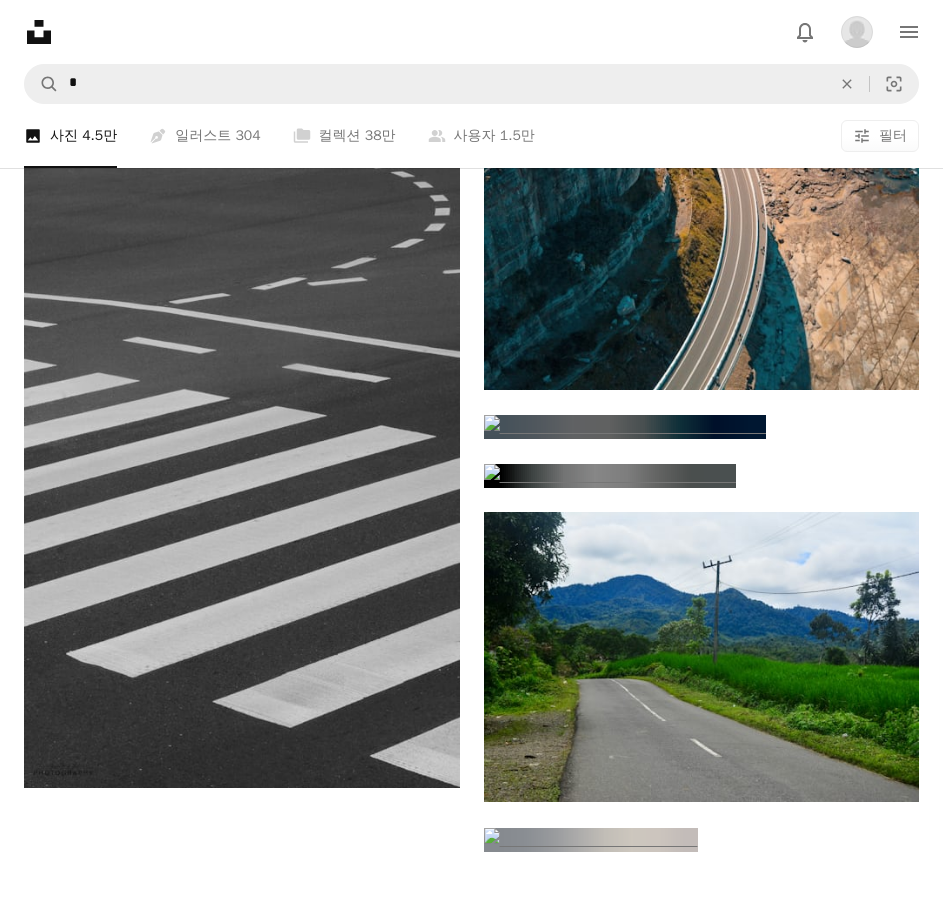 scroll, scrollTop: 55199, scrollLeft: 0, axis: vertical 